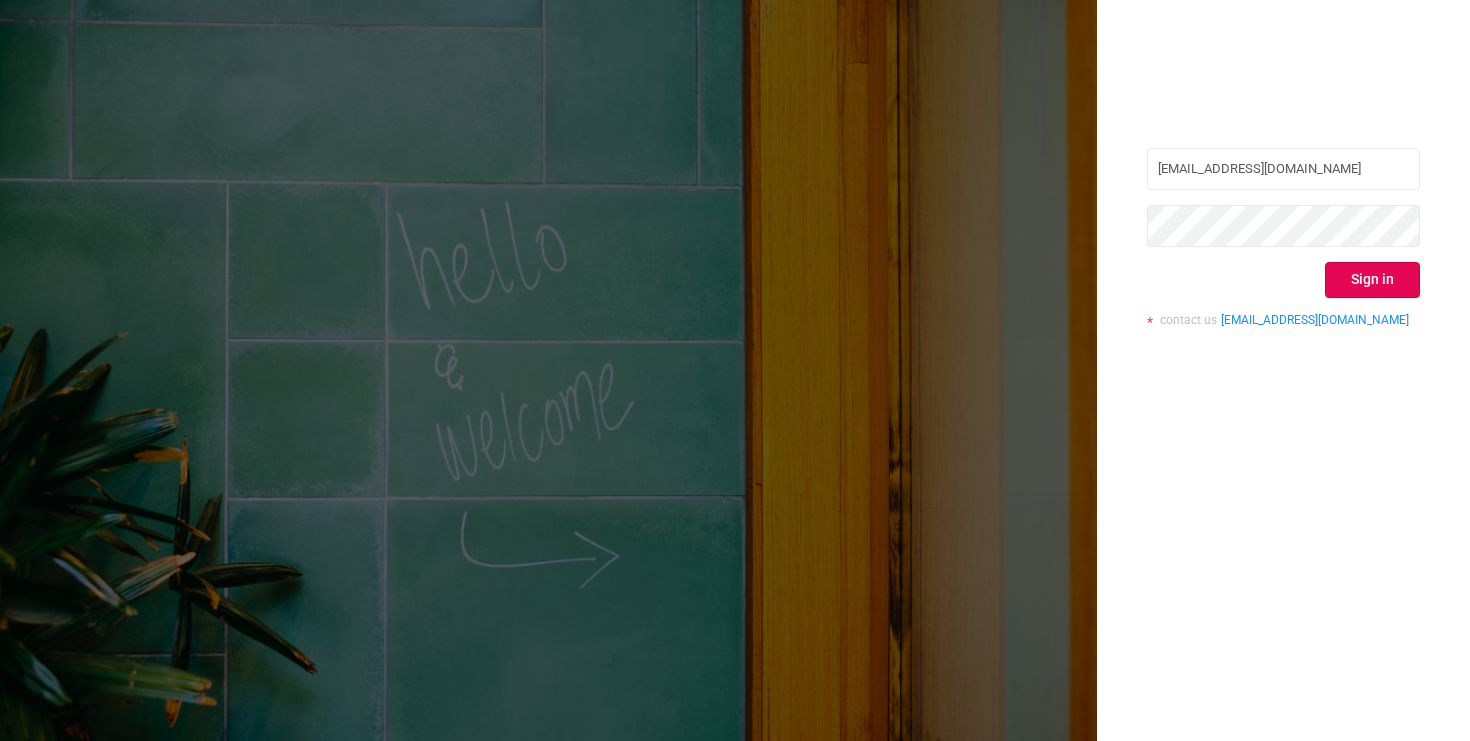 scroll, scrollTop: 0, scrollLeft: 0, axis: both 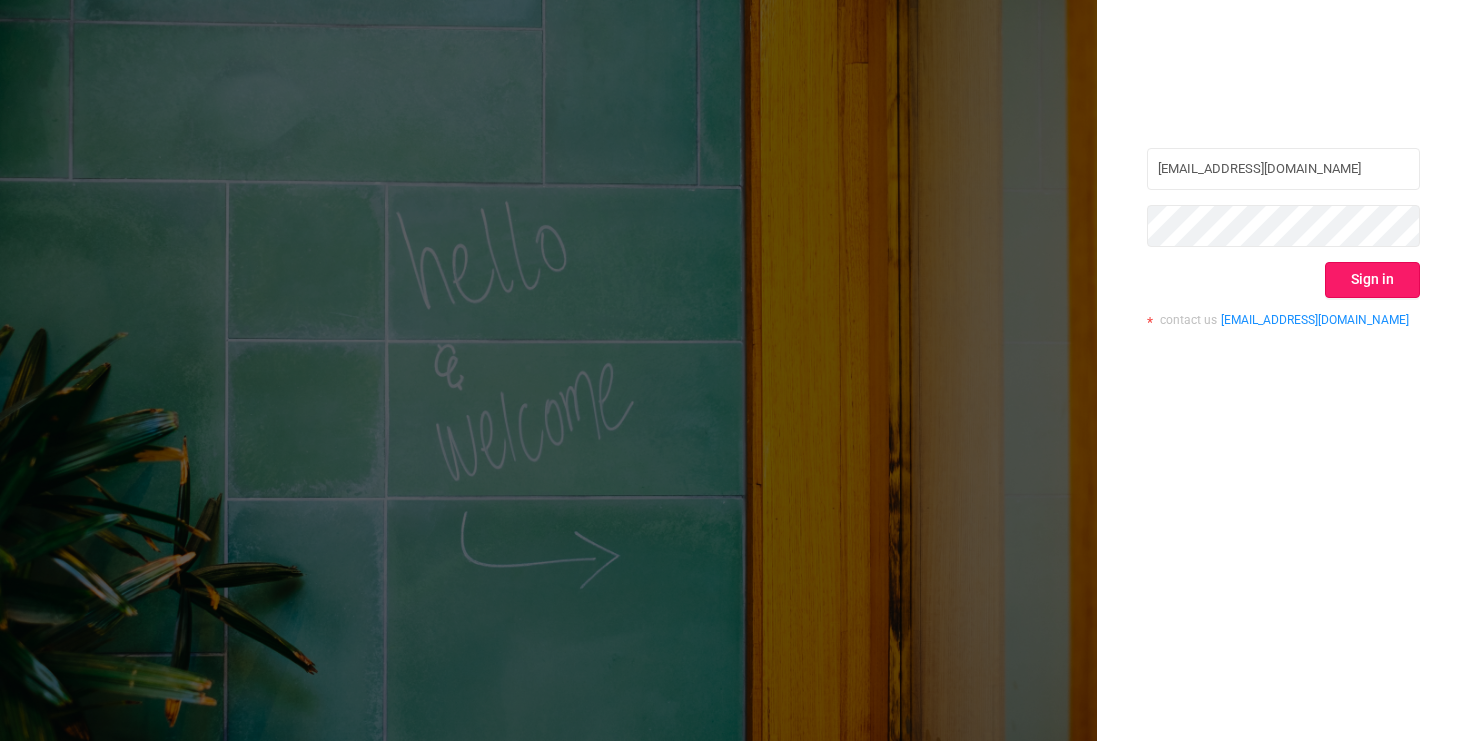 click on "Sign in" at bounding box center (1372, 280) 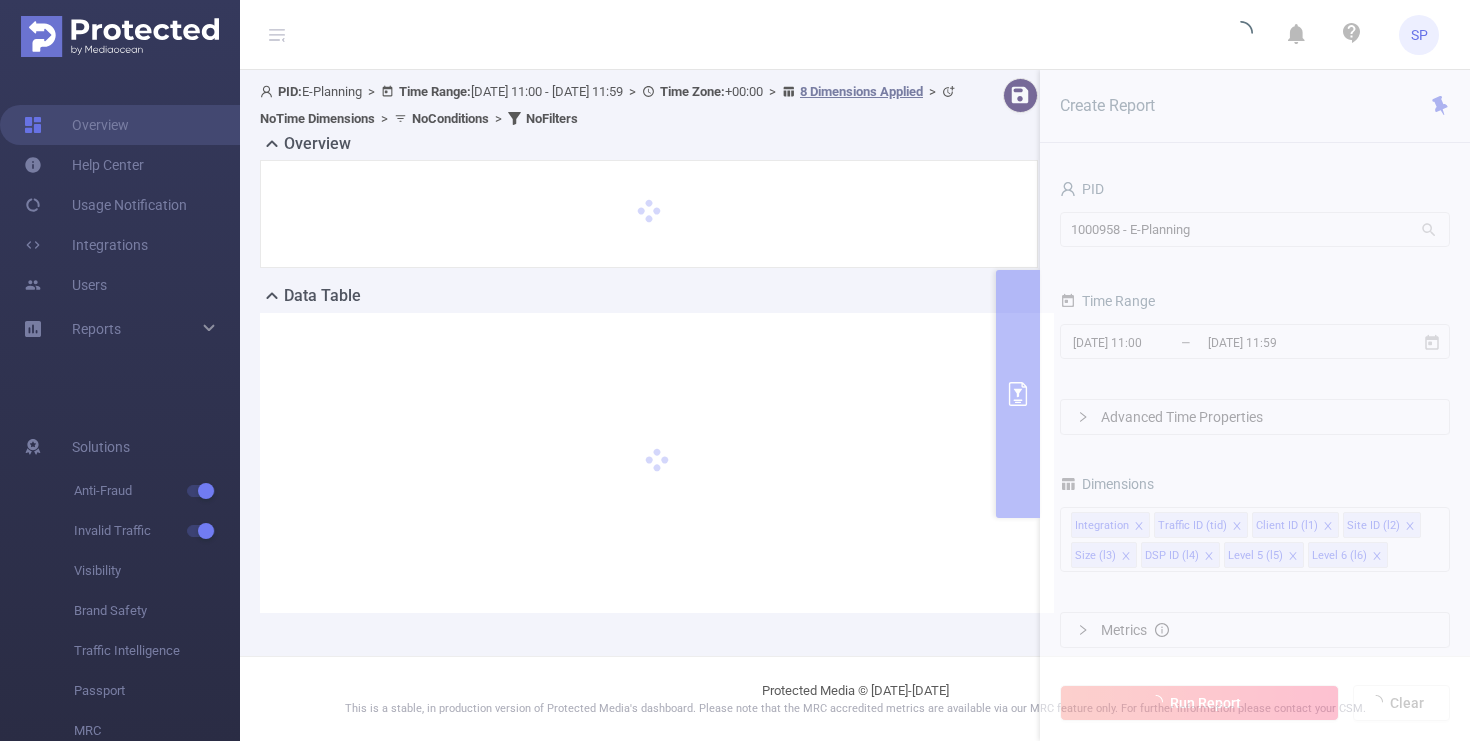 click on "SP" at bounding box center (735, 35) 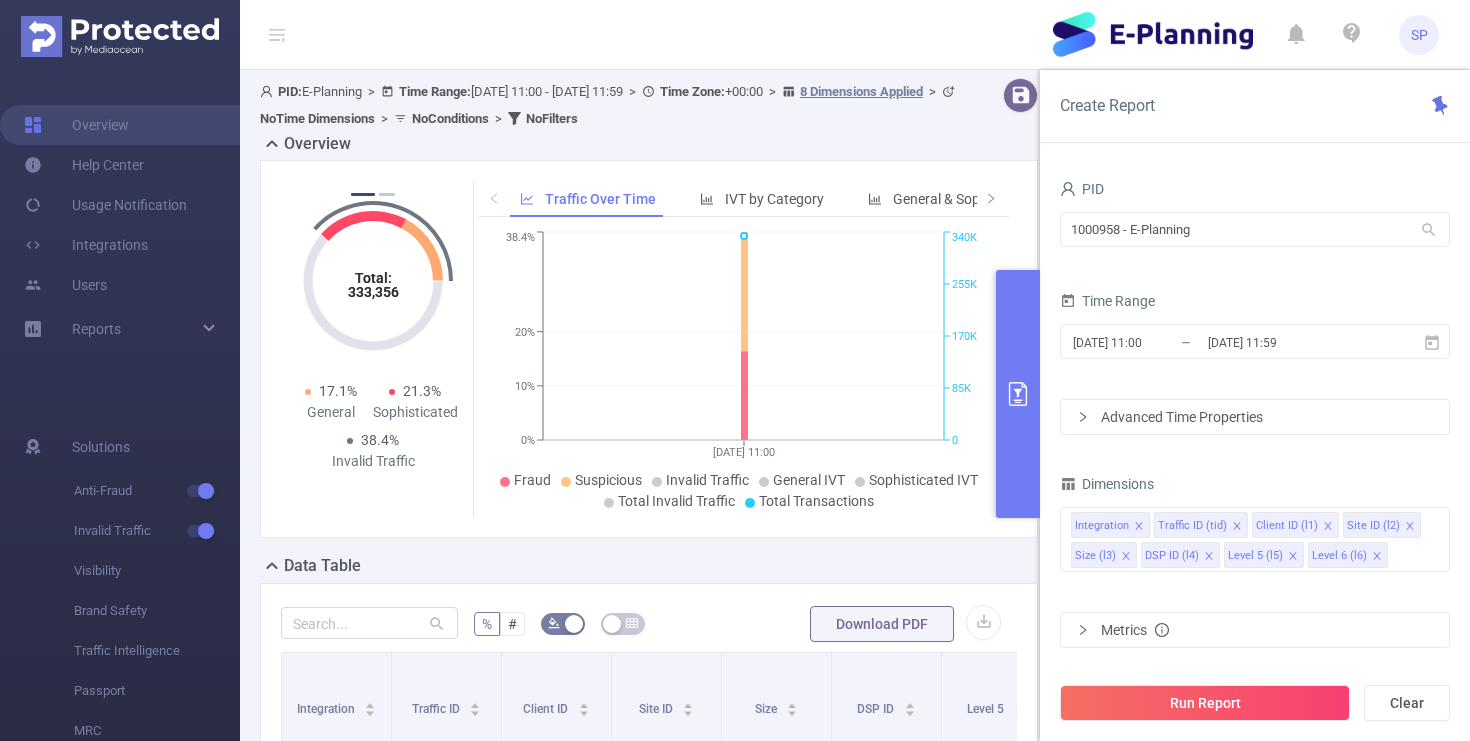 click on "SP" at bounding box center (735, 35) 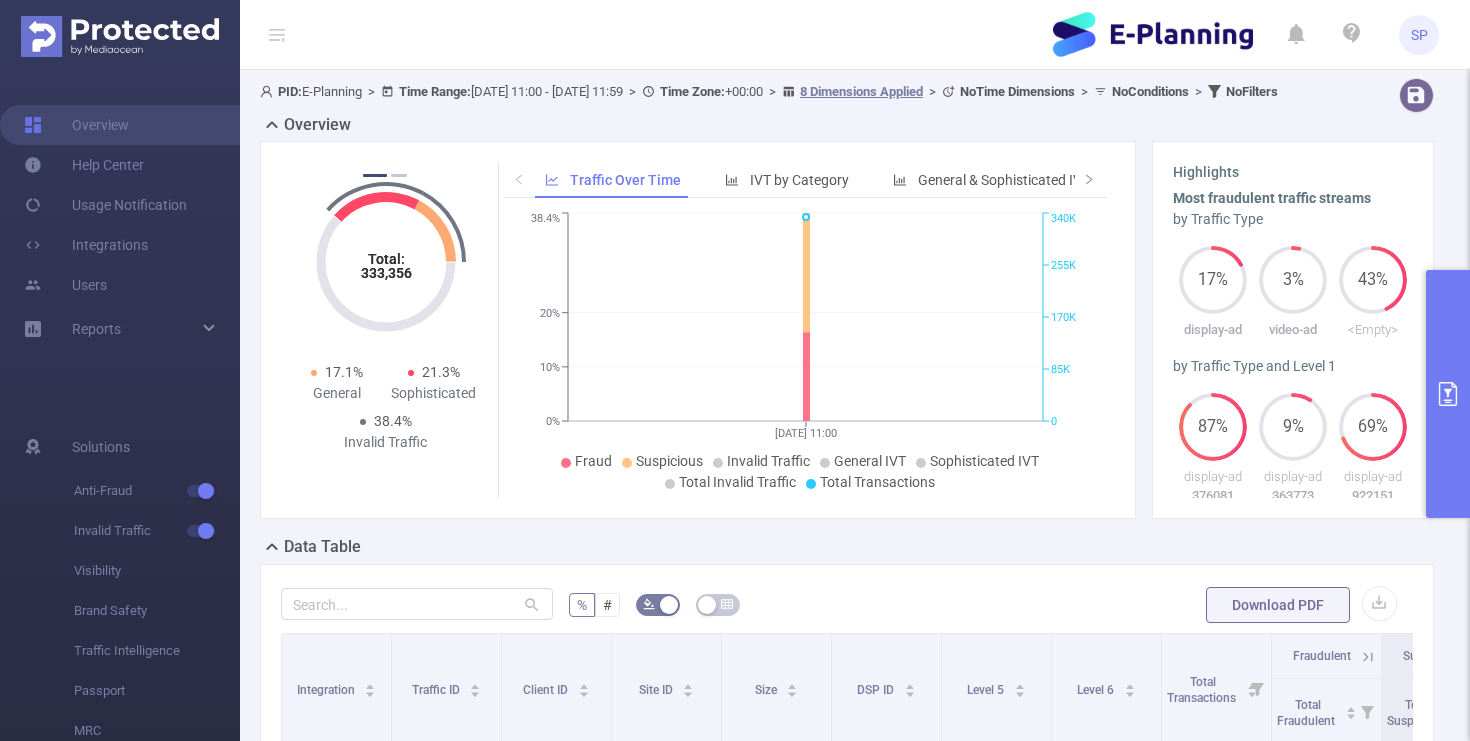 click on "SP" at bounding box center (735, 35) 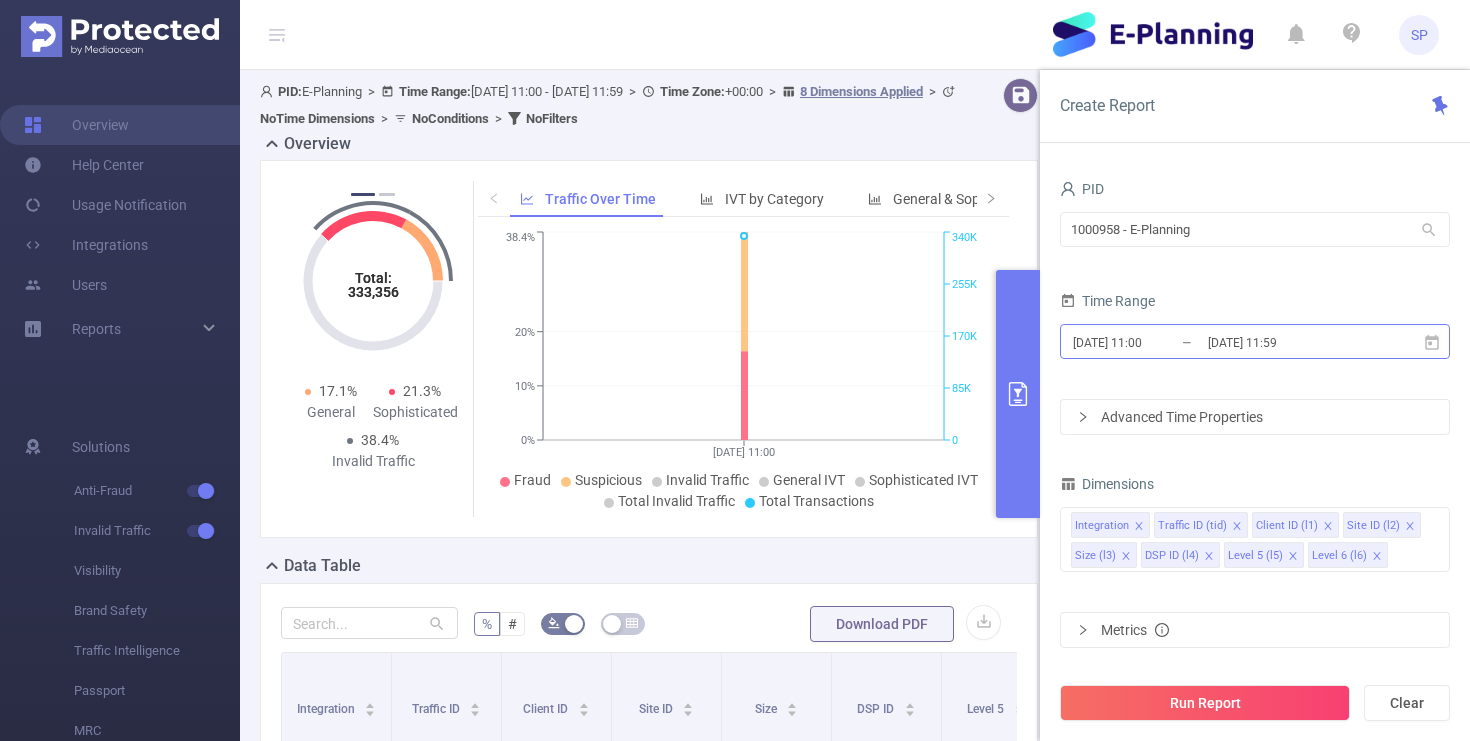 click on "[DATE] 11:00" at bounding box center [1152, 342] 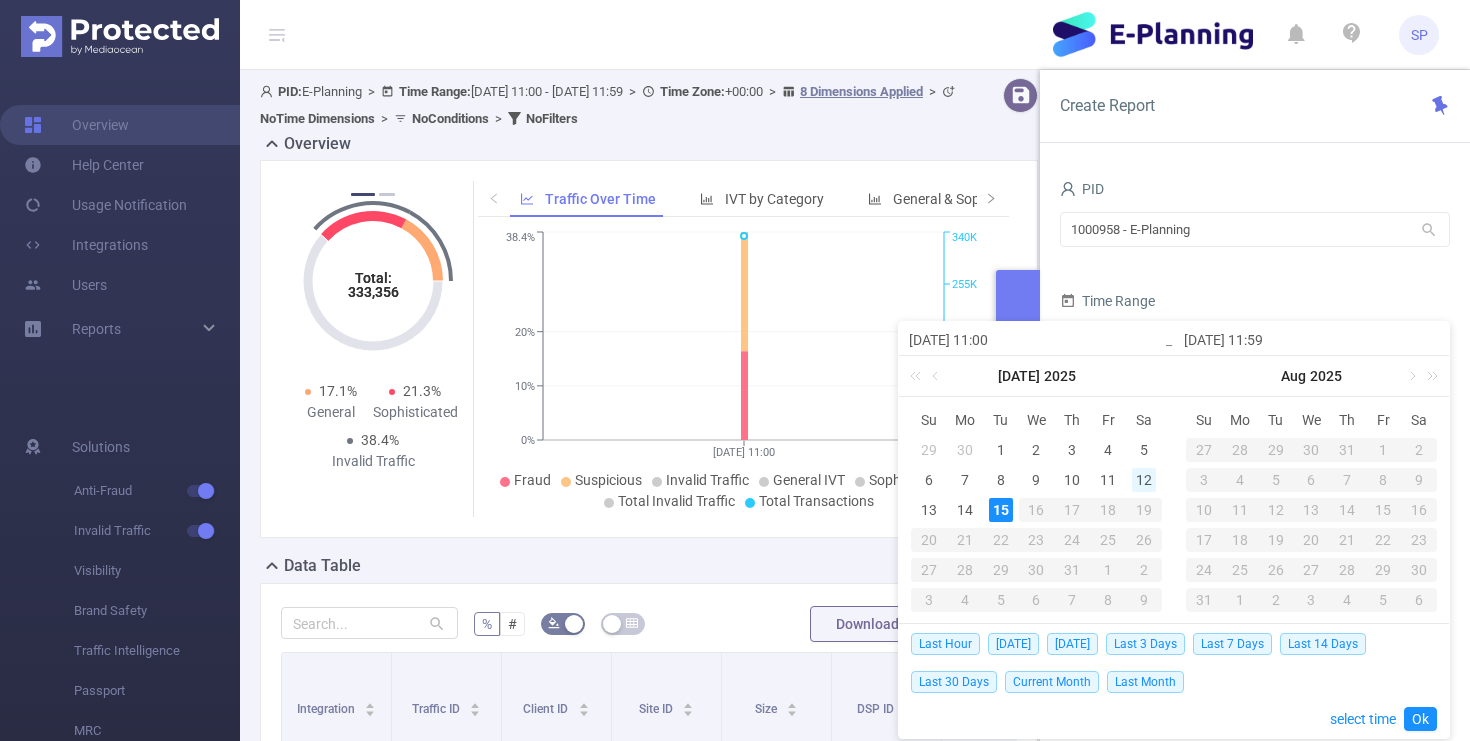 click on "12" at bounding box center (1144, 480) 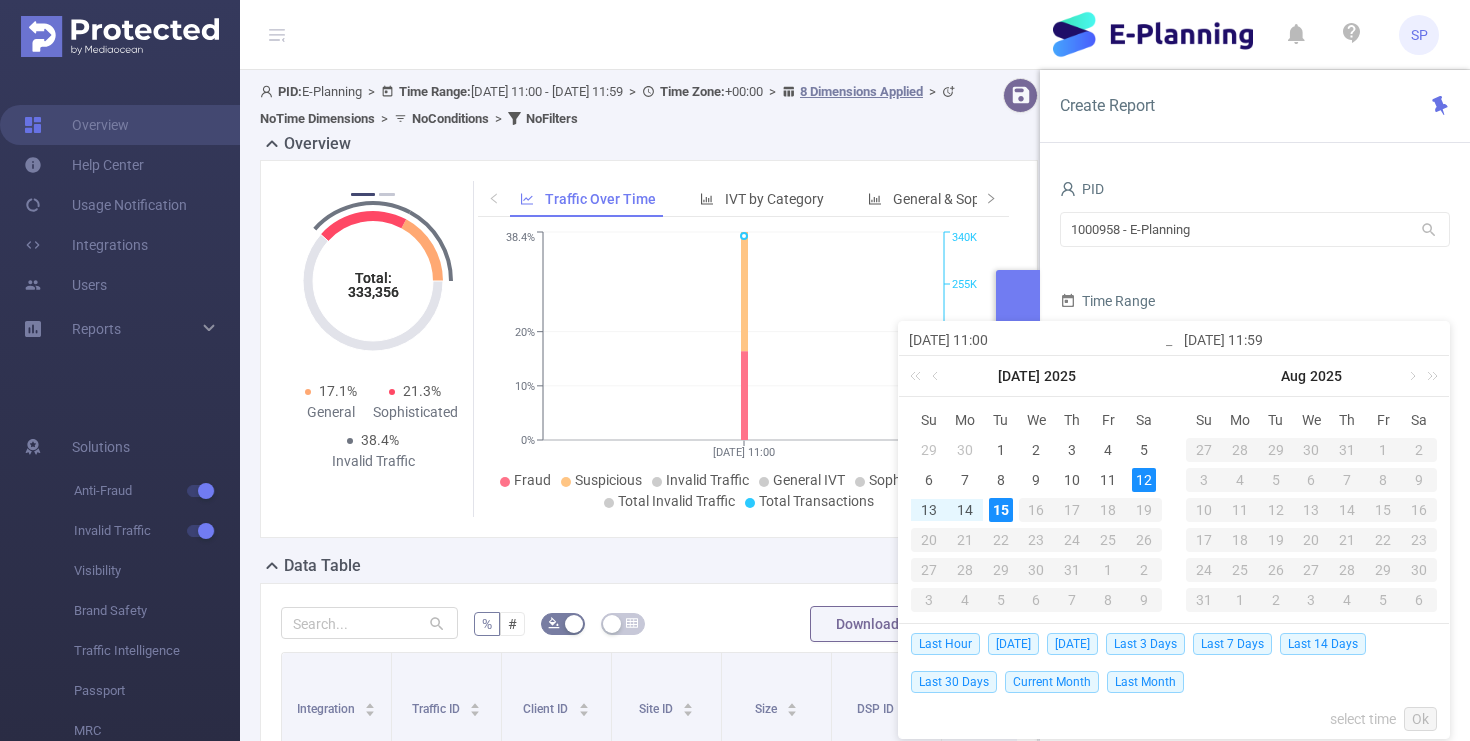 click on "15" at bounding box center (1001, 510) 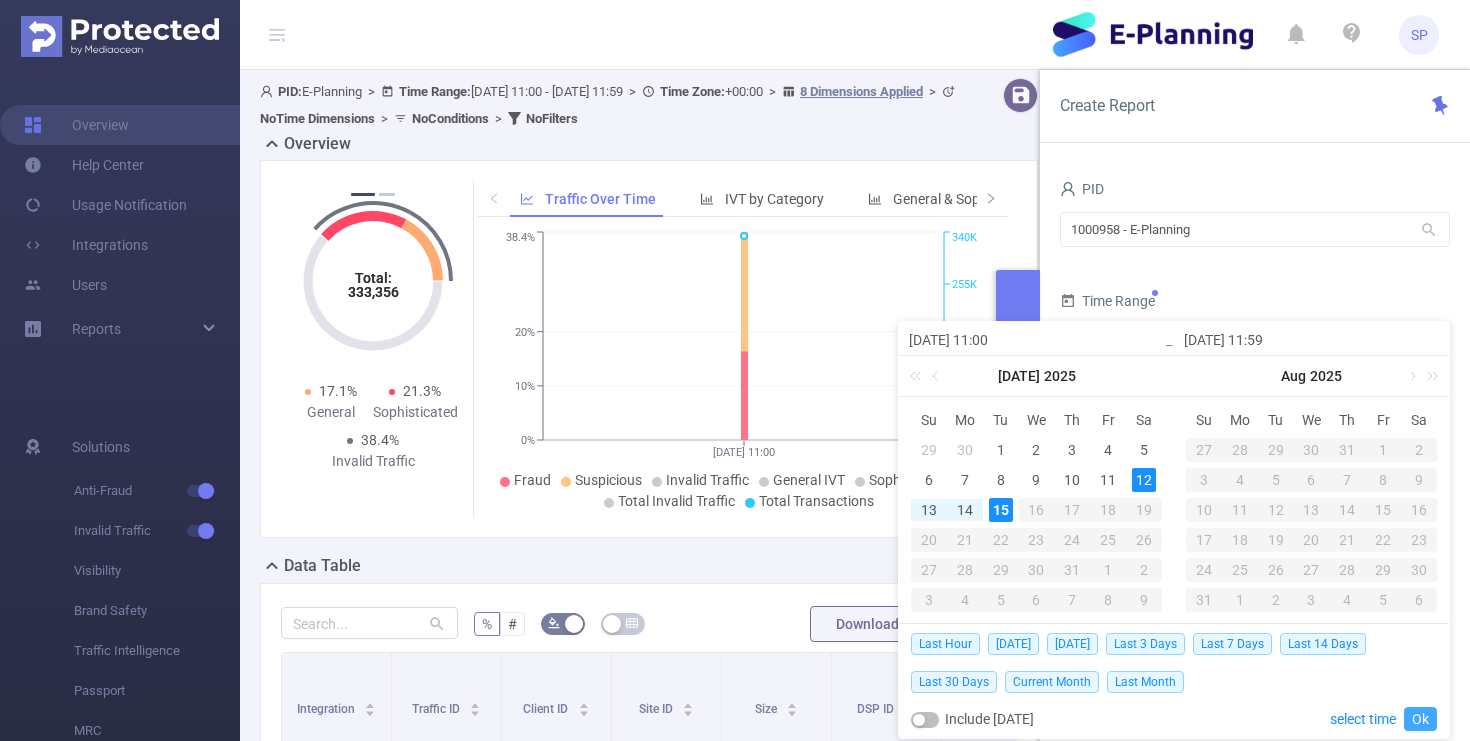 click on "Ok" at bounding box center (1420, 719) 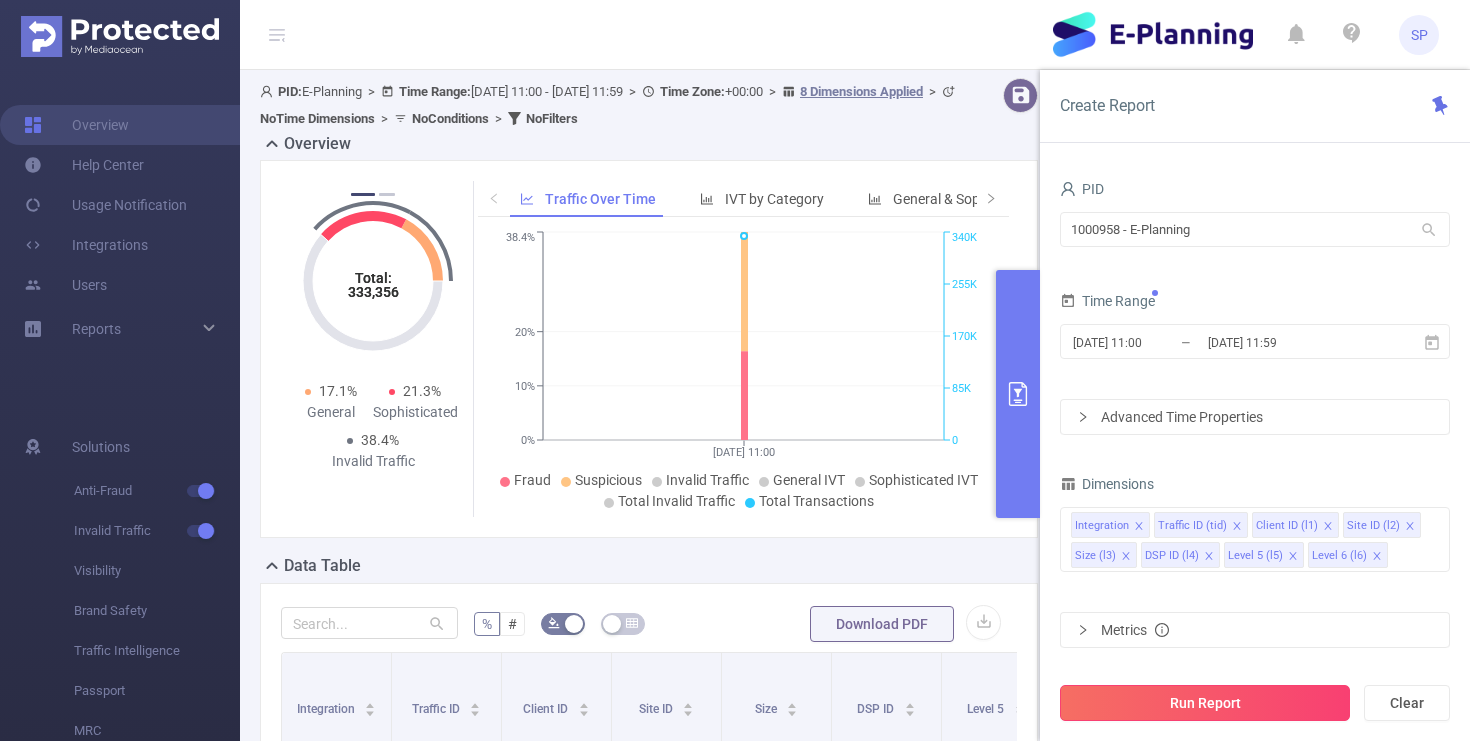 click on "Run Report" at bounding box center [1205, 703] 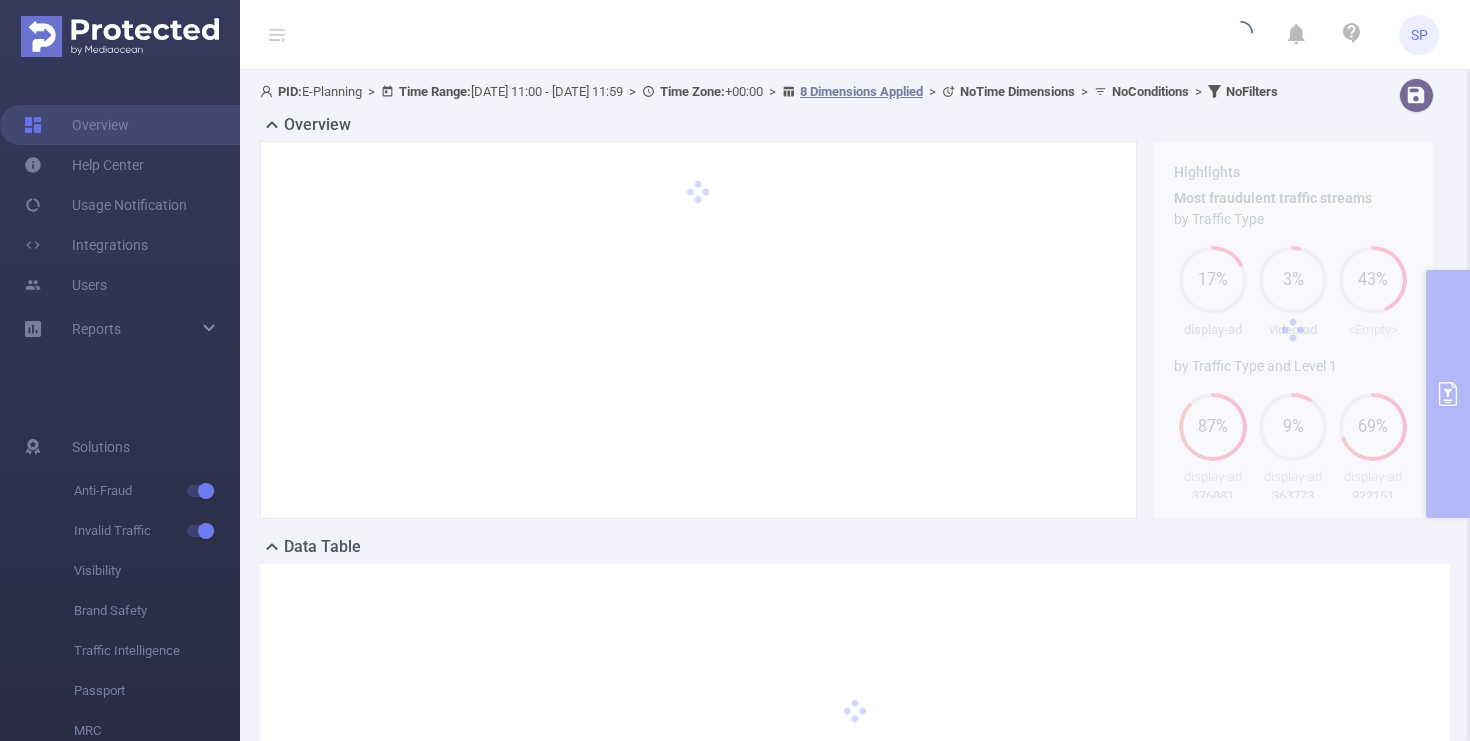 click on "Overview" at bounding box center [855, 127] 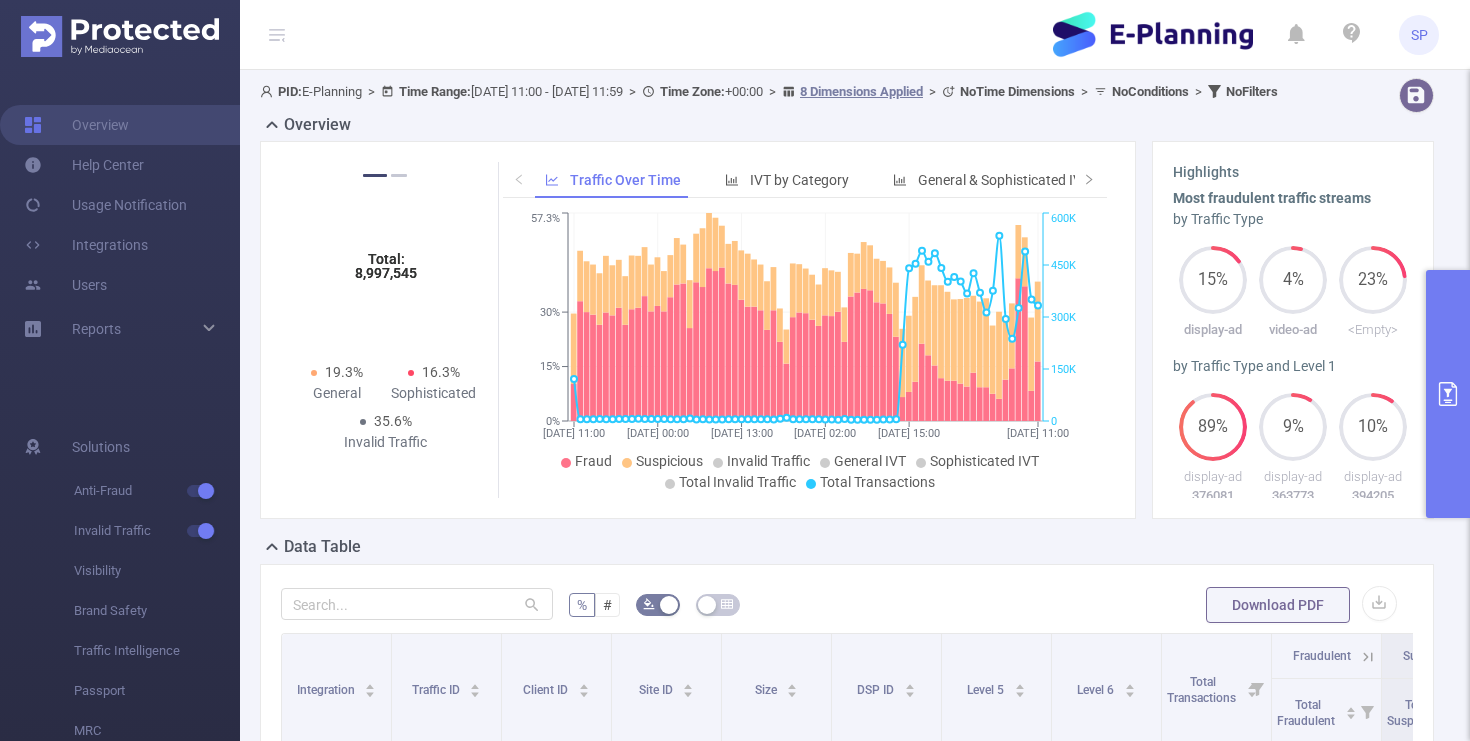 scroll, scrollTop: 20, scrollLeft: 0, axis: vertical 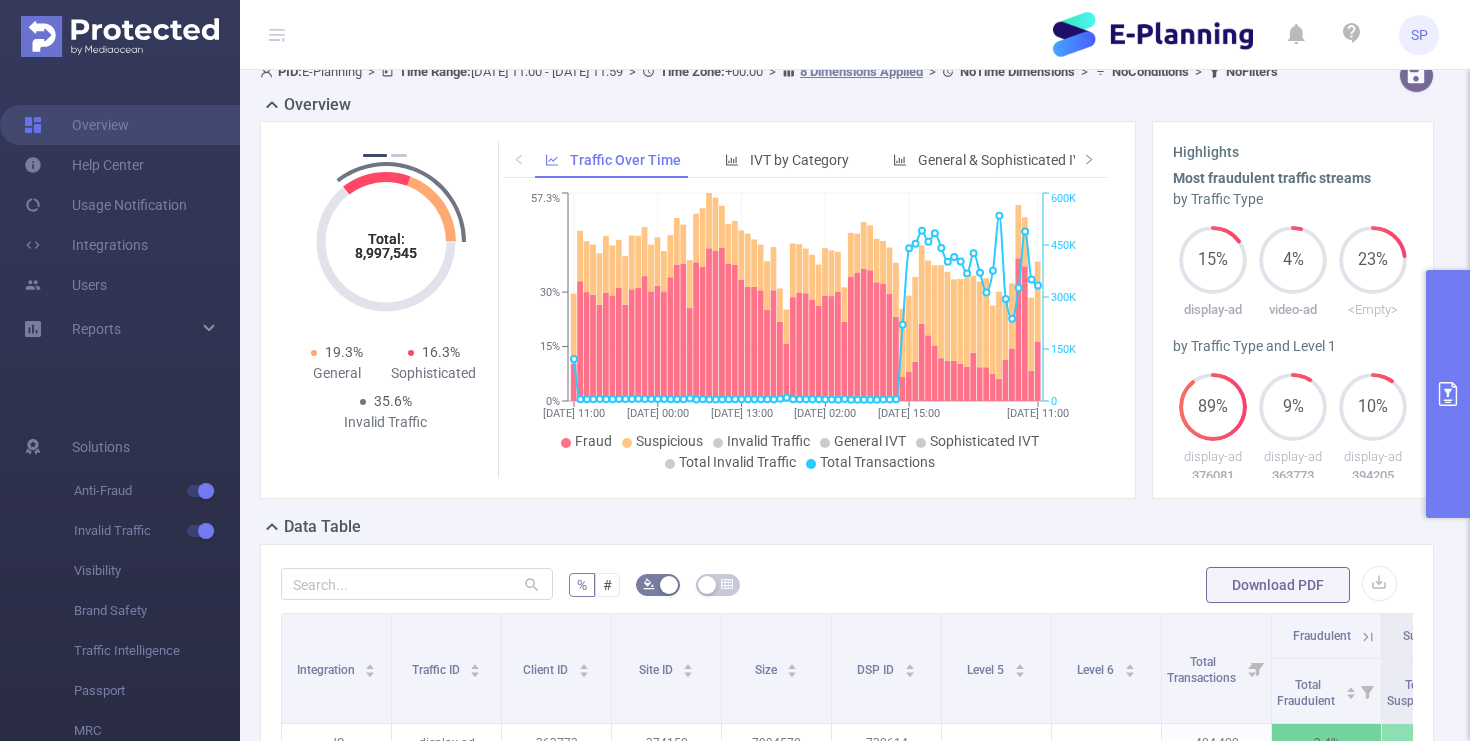click on "Highlights   Most fraudulent traffic streams by Traffic Type 15% display-ad 4% video-ad 23% <Empty> by Traffic Type and Level 1 89% display-ad 376081 9% display-ad 363773 10% display-ad 394205" at bounding box center [1292, 310] 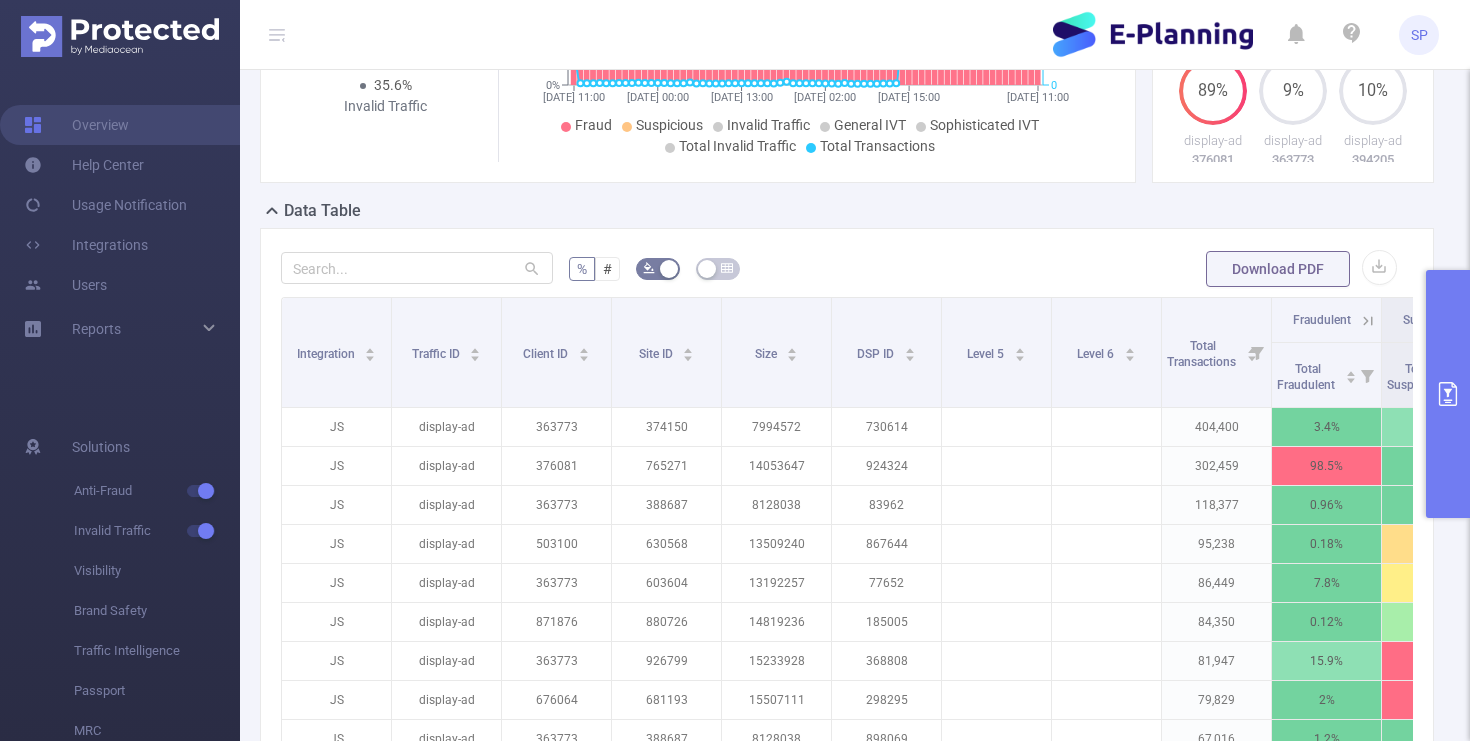 scroll, scrollTop: 413, scrollLeft: 0, axis: vertical 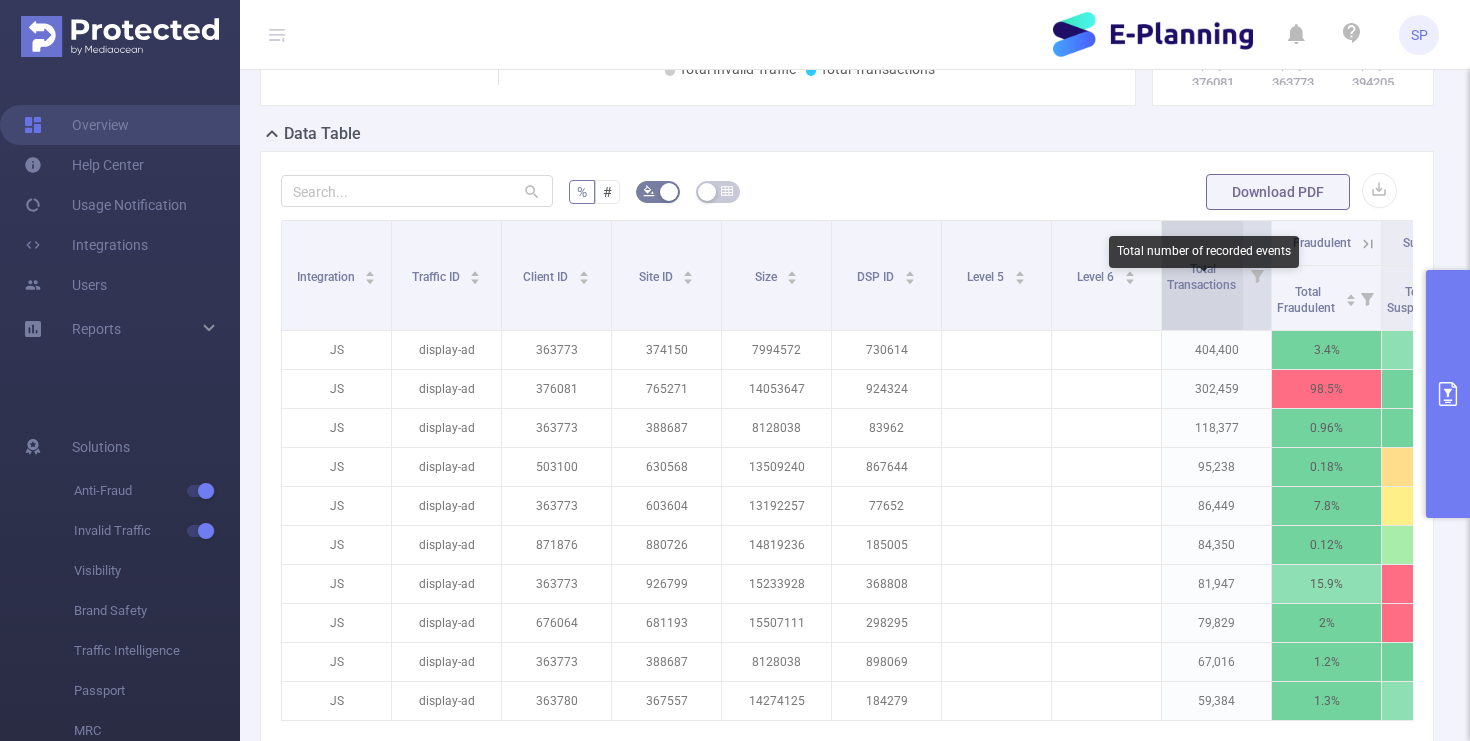 click on "Total Transactions" at bounding box center (1203, 277) 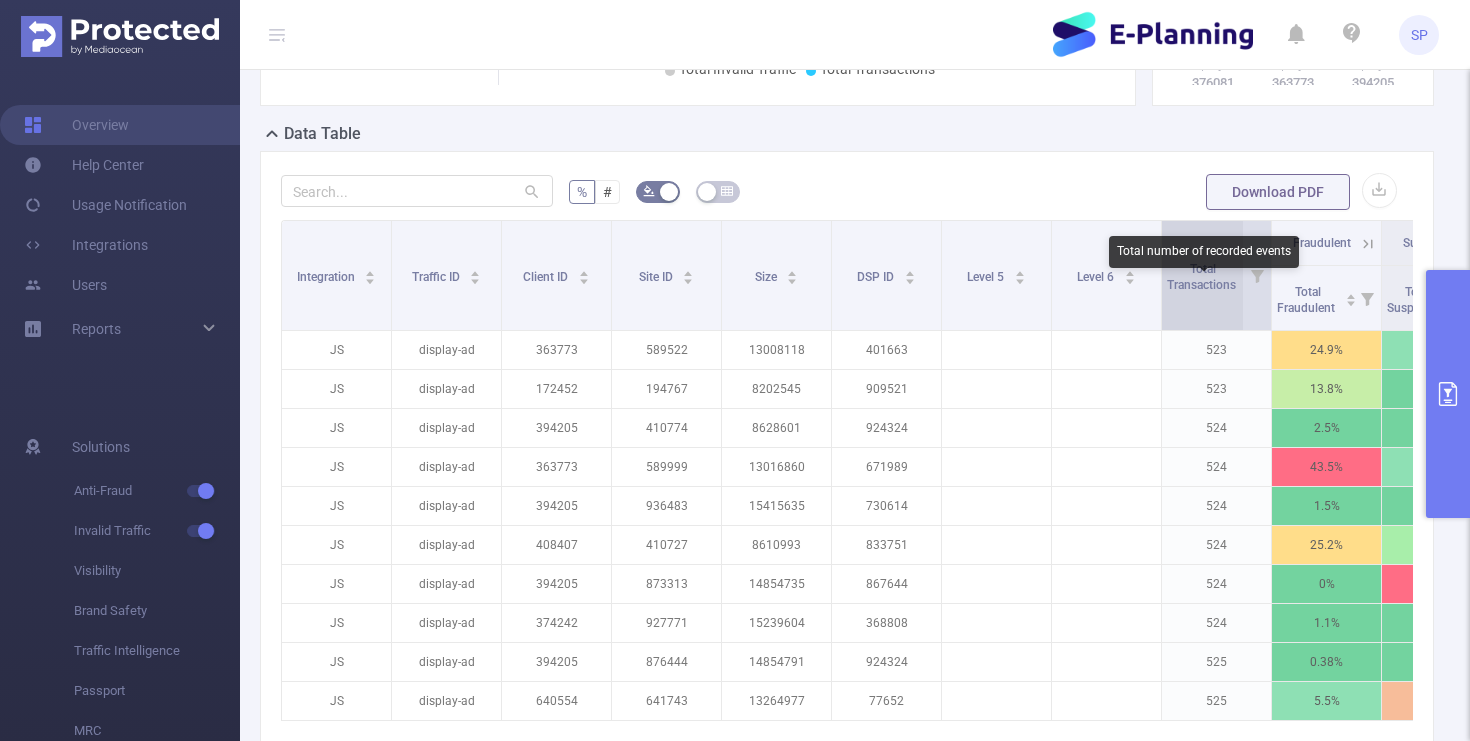 click on "Total Transactions" at bounding box center [1203, 277] 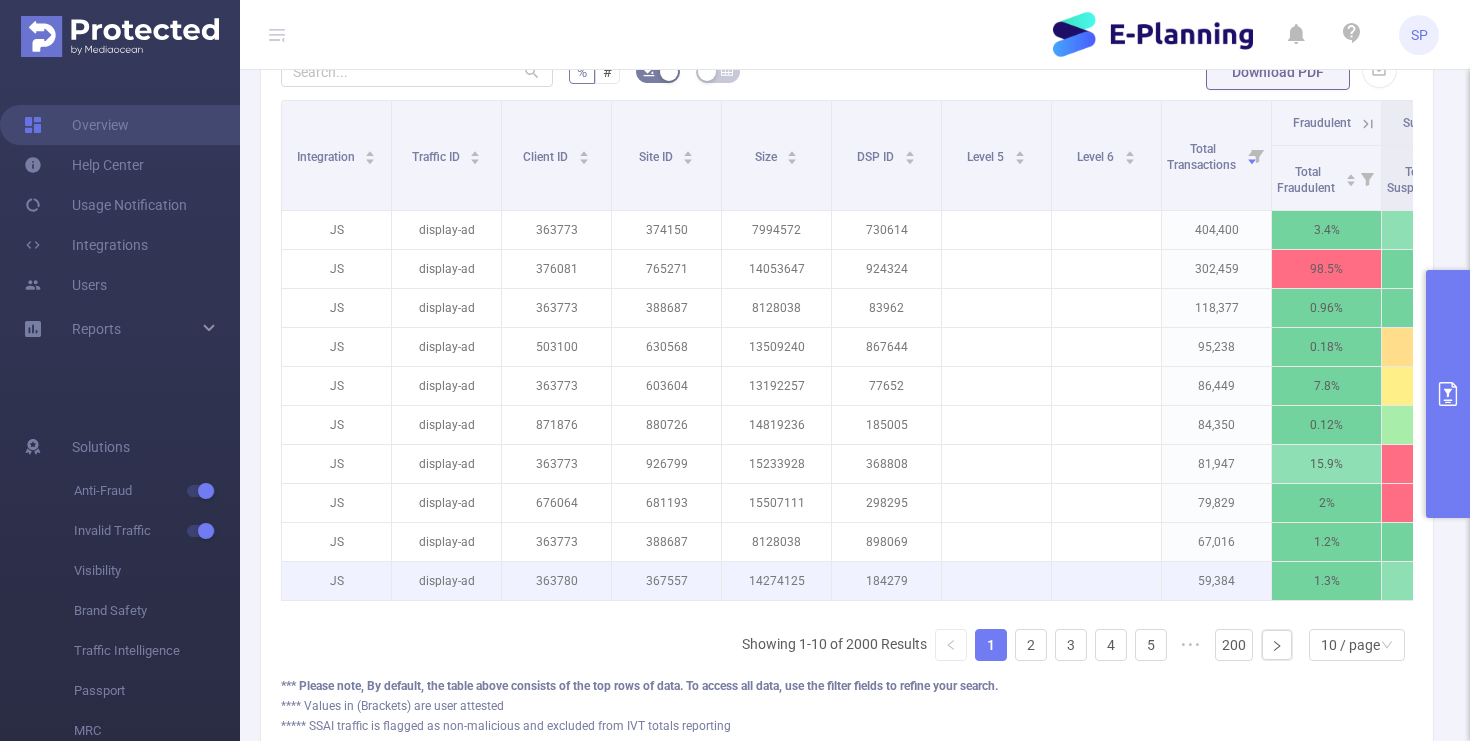 scroll, scrollTop: 507, scrollLeft: 0, axis: vertical 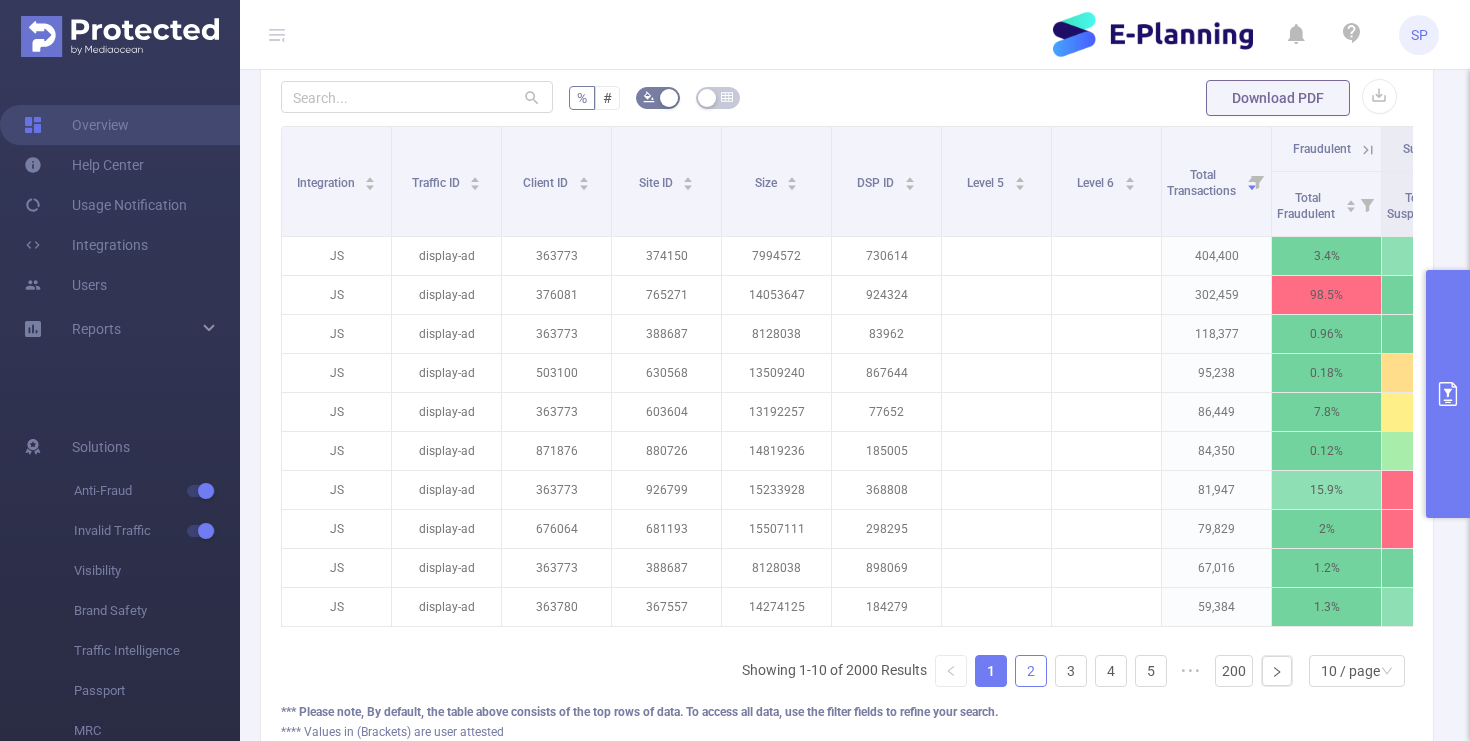 click on "2" at bounding box center (1031, 671) 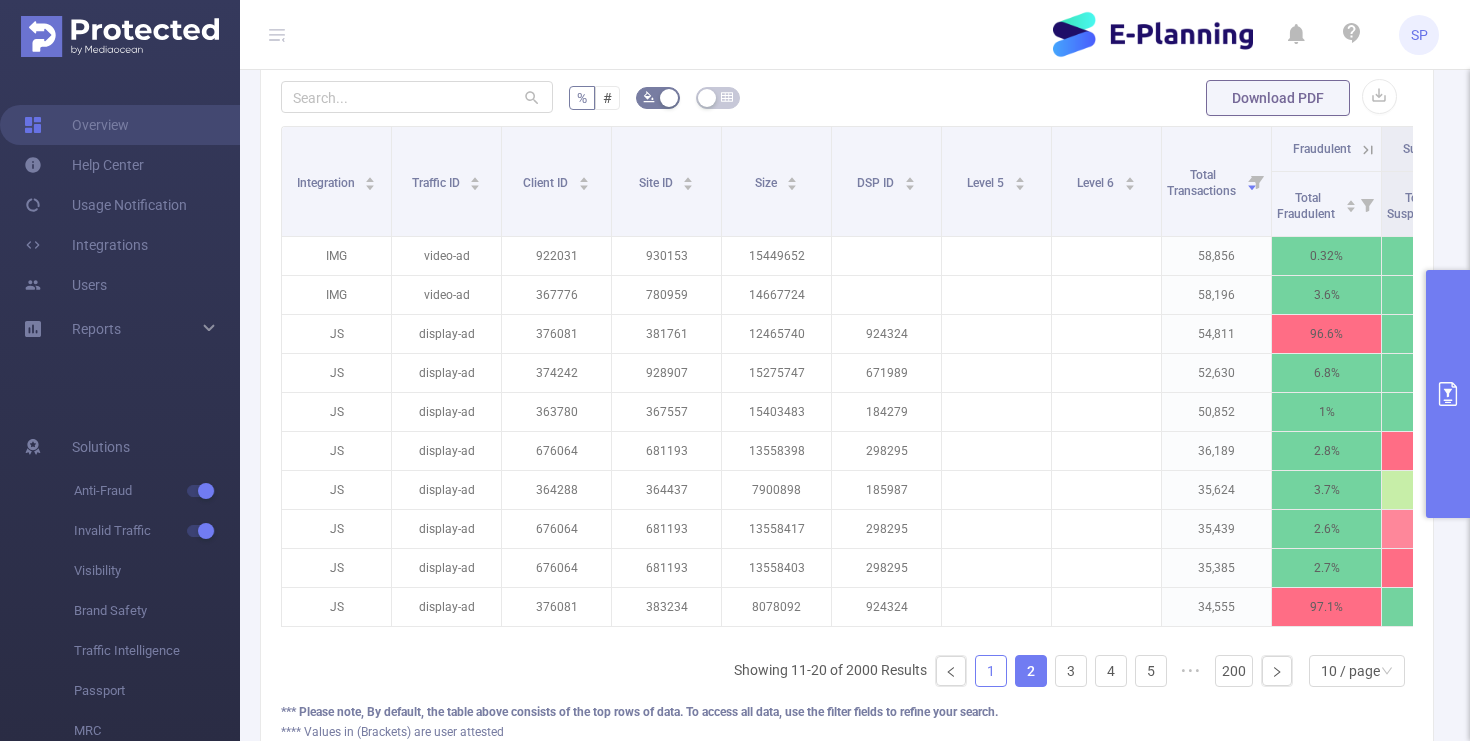 click on "1" at bounding box center (991, 671) 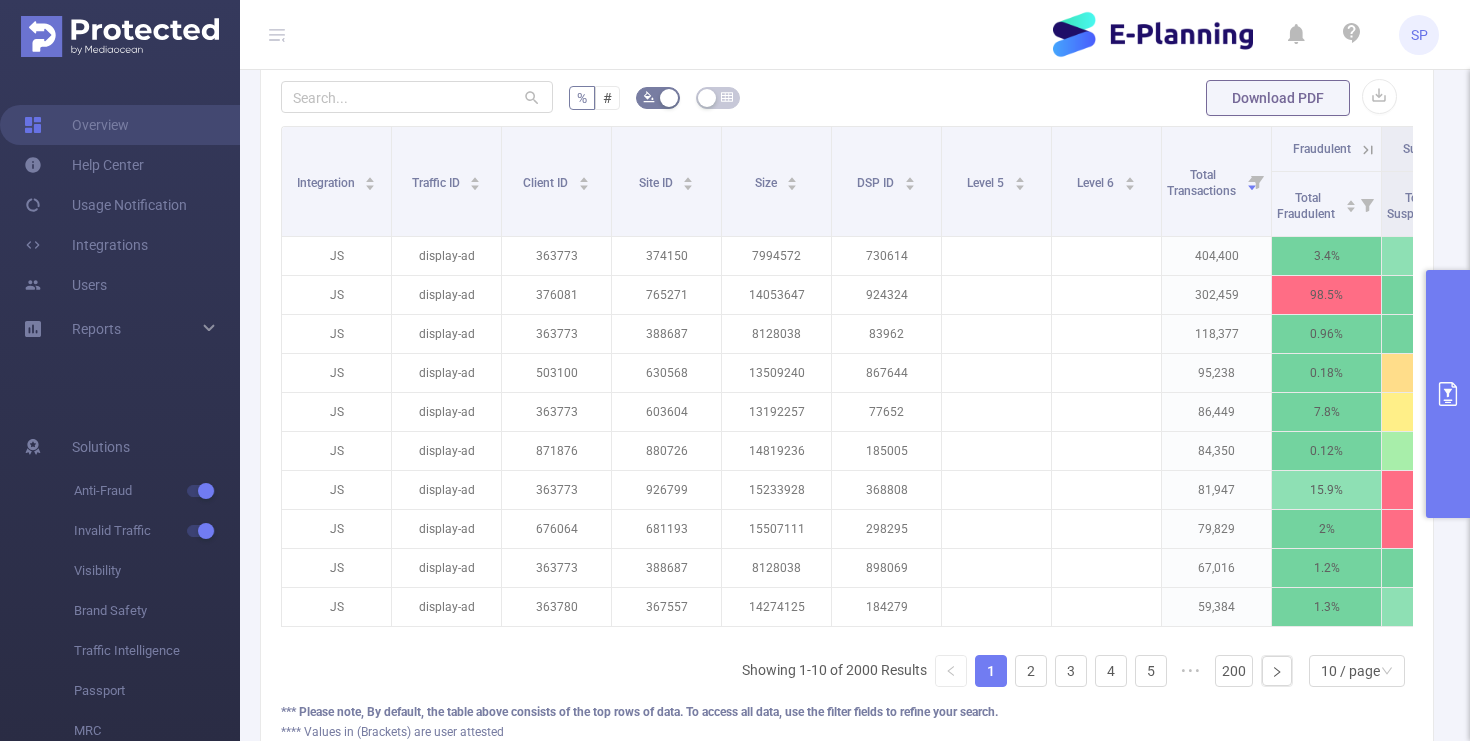 click on "% # Download PDF" at bounding box center (847, 98) 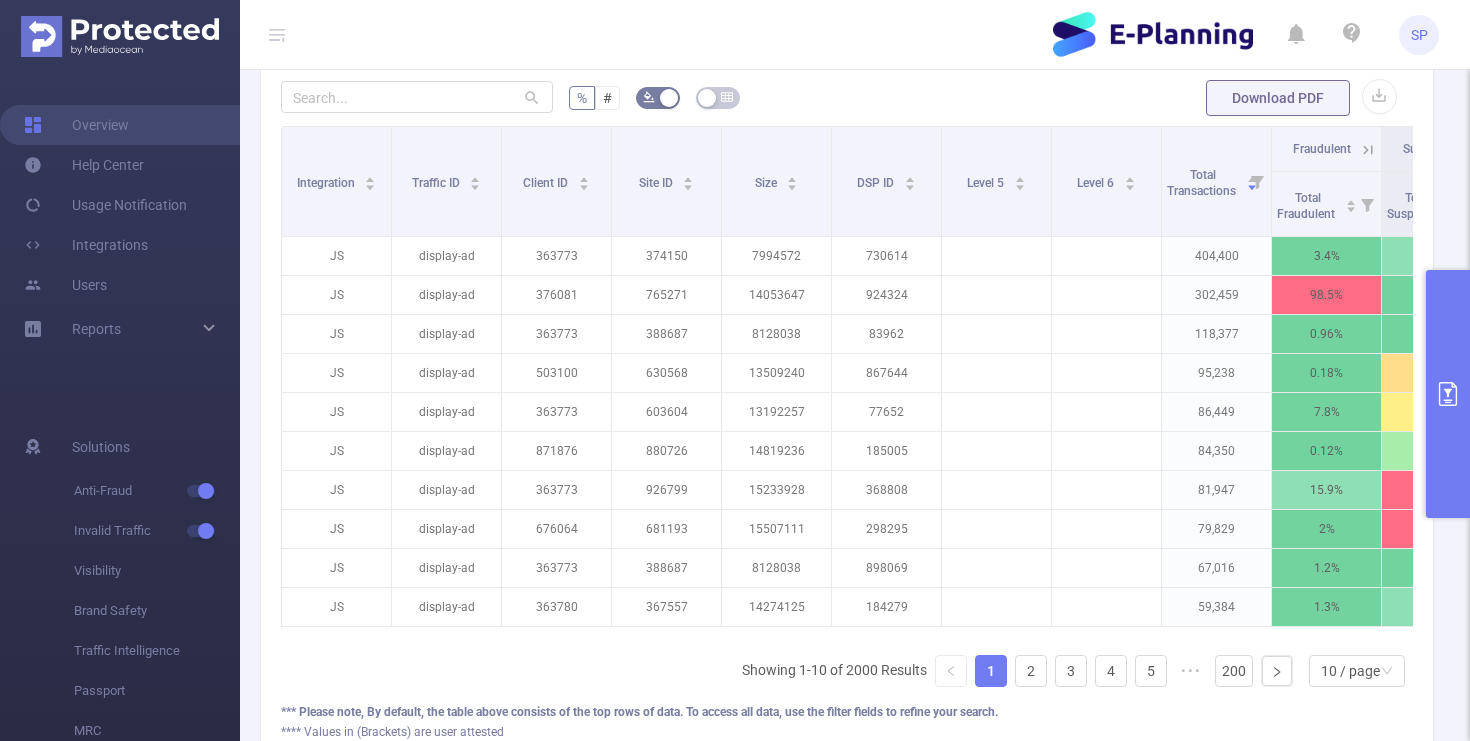 click on "% # Download PDF Integration   Traffic ID   Client ID   Site ID   Size   DSP ID   Level 5   Level 6   Total Transactions   Fraudulent Suspicious Invalid Traffic General IVT Sophisticated IVT IVT Total Fraudulent   Total Suspicious   Total IVT   Total General IVT   Total Sophisticated IVT   Total IVT   JS display-ad 363773 374150 7994572 730614 404,400 3.4% 9.9% 13.2% 10.5% 2.7% 13.2% JS display-ad 376081 765271 14053647 924324 302,459 98.5% 0.38% 98.9% 73.2% 25.7% 98.9% JS display-ad 363773 388687 8128038 83962 118,377 0.96% 1.2% 2.2% 1.2% 1% 2.2% JS display-ad 503100 630568 13509240 867644 95,238 0.18% 35% 35.1% 25.3% 9.9% 35.1% JS display-ad 363773 603604 13192257 77652 86,449 7.8% 29.8% 37.6% 32.8% 4.8% 37.6% JS display-ad 871876 880726 14819236 185005 84,350 0.12% 19.9% 20% 18.3% 1.7% 20% JS display-ad 363773 926799 15233928 368808 81,947 15.9% 66.2% 82.1% 26.7% 55.4% 82.1% JS display-ad 676064 681193 15507111 298295 79,829 2% 69.7% 71.6% 63.1% 8.6% 71.6% JS display-ad 363773 388687 8128038" at bounding box center (847, 420) 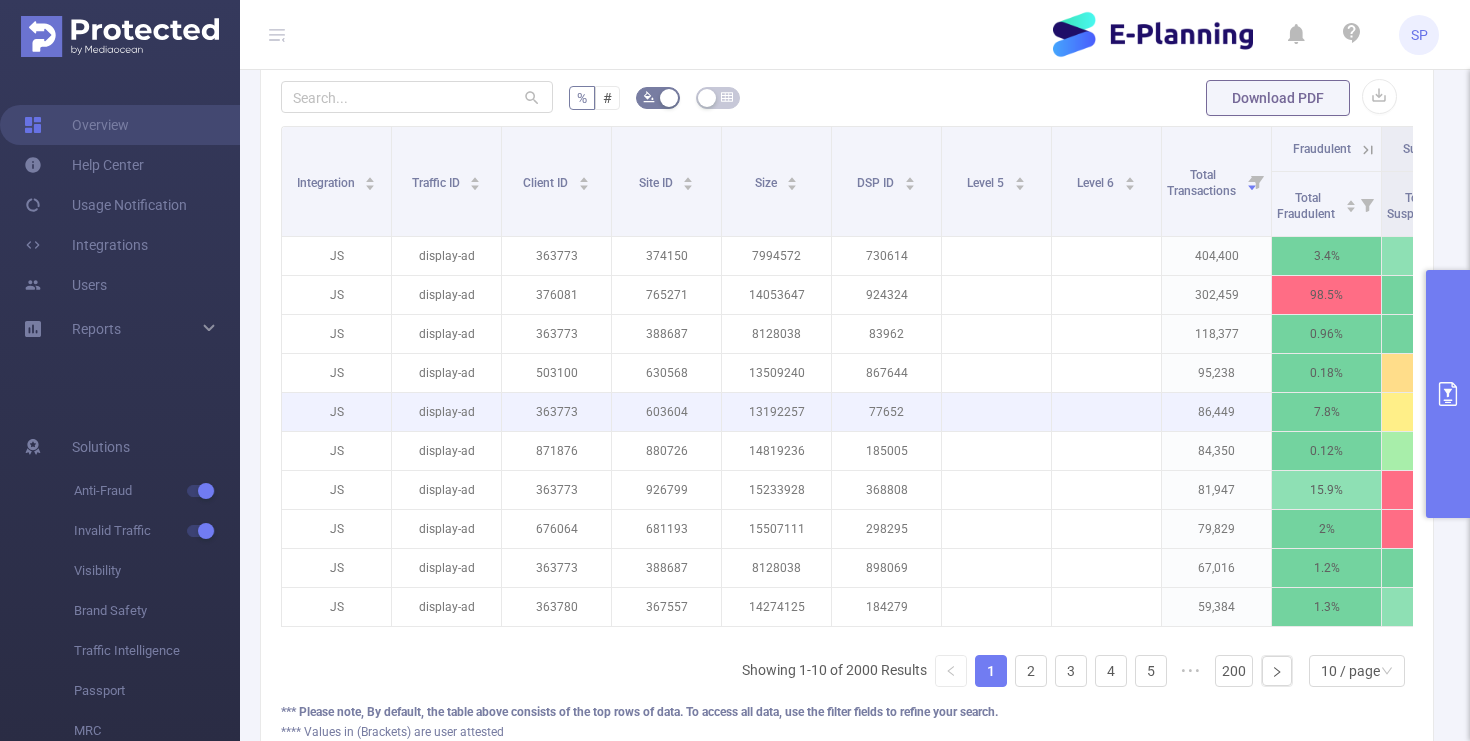 scroll, scrollTop: 518, scrollLeft: 0, axis: vertical 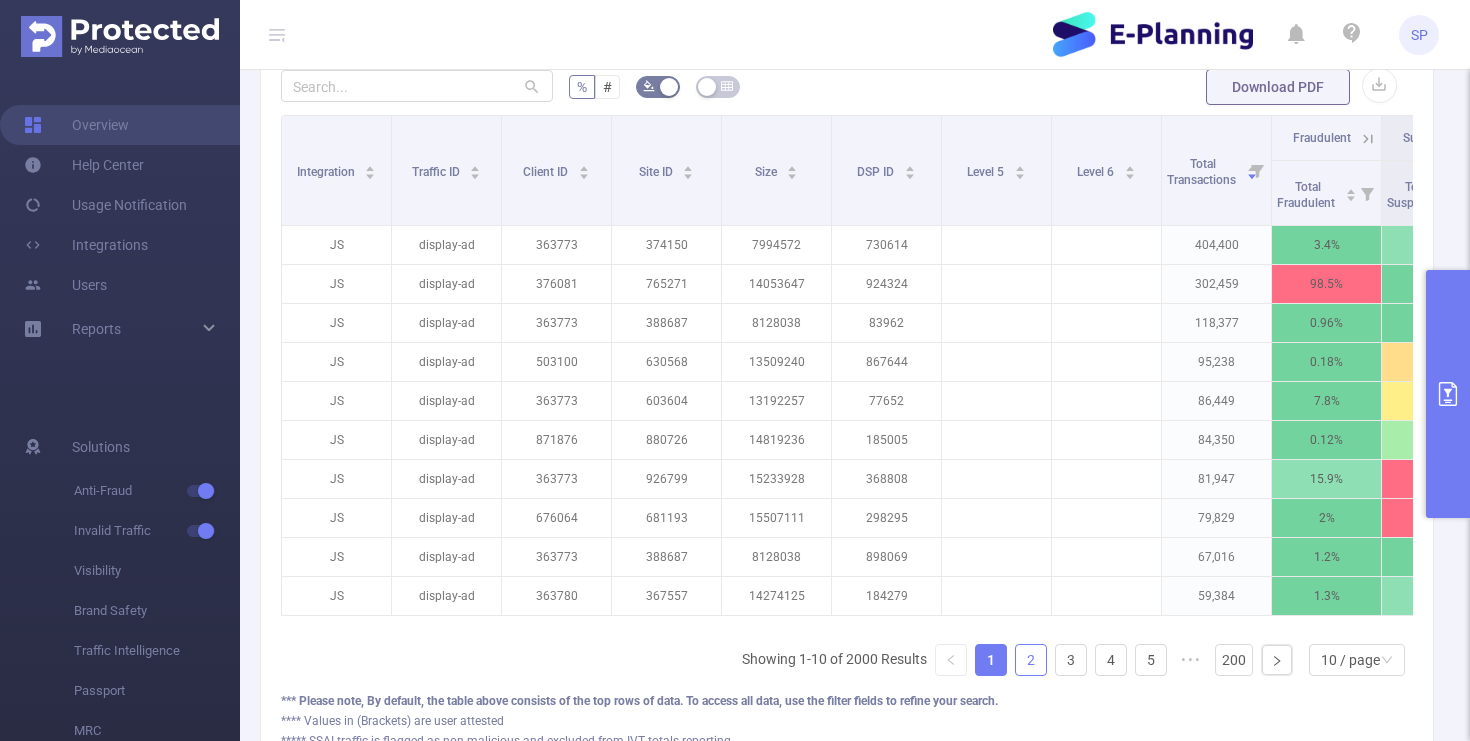 click on "2" at bounding box center [1031, 660] 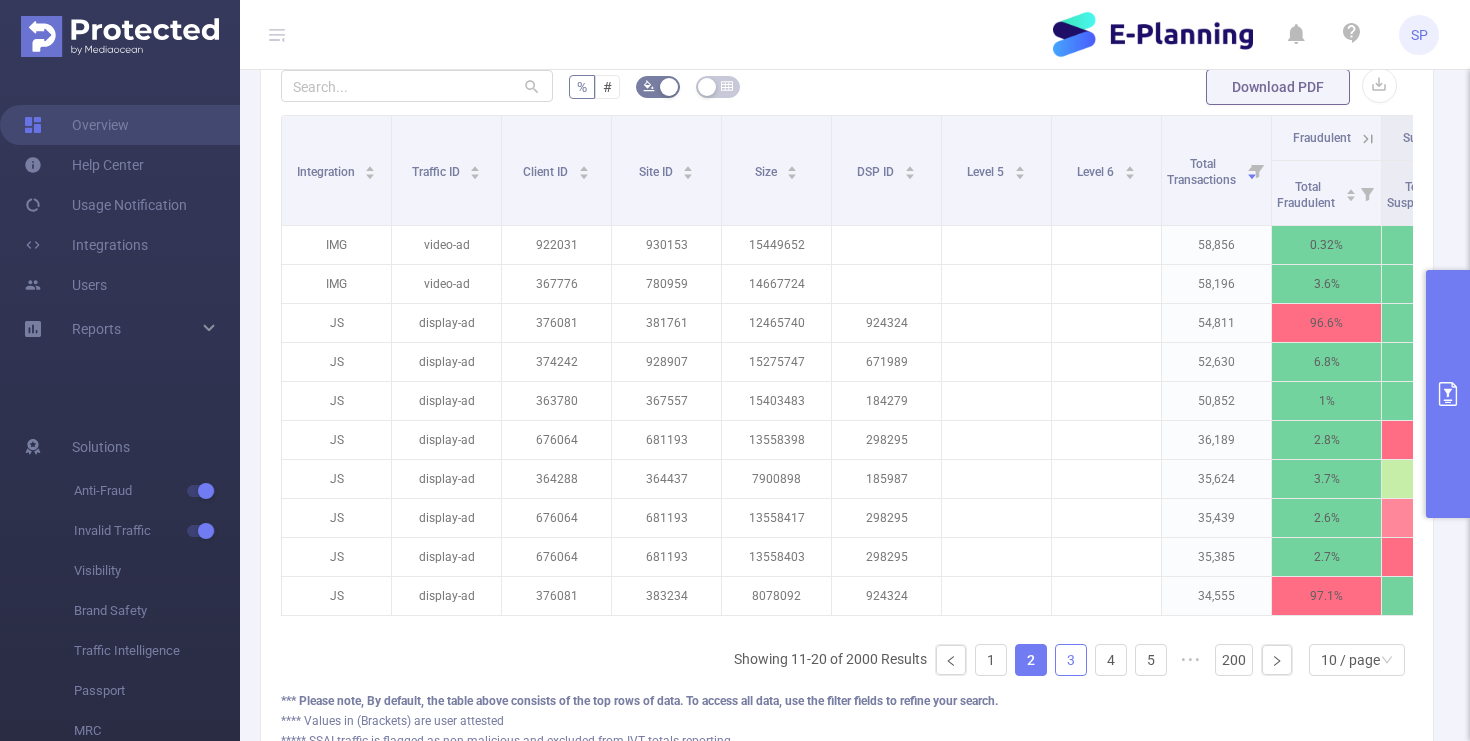 click on "3" at bounding box center (1071, 660) 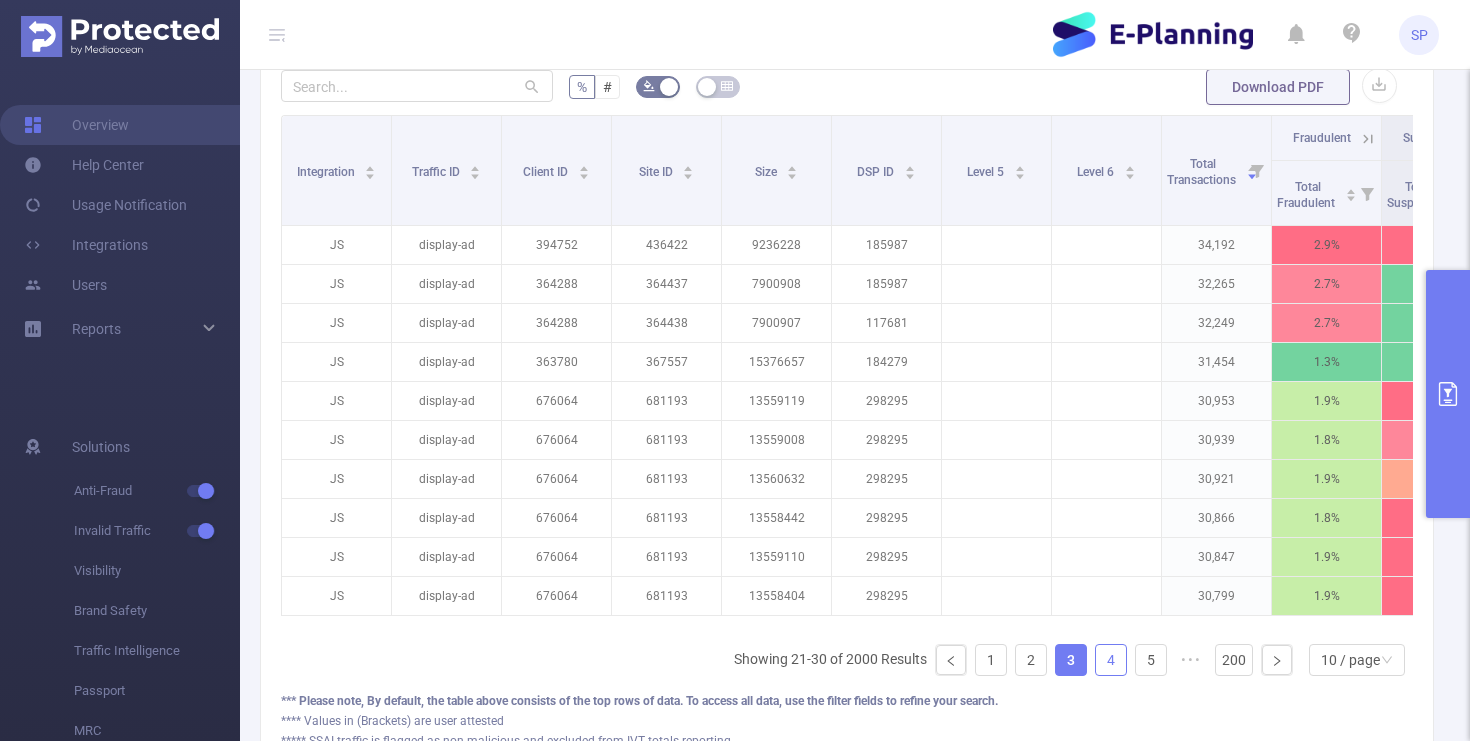 click on "4" at bounding box center (1111, 660) 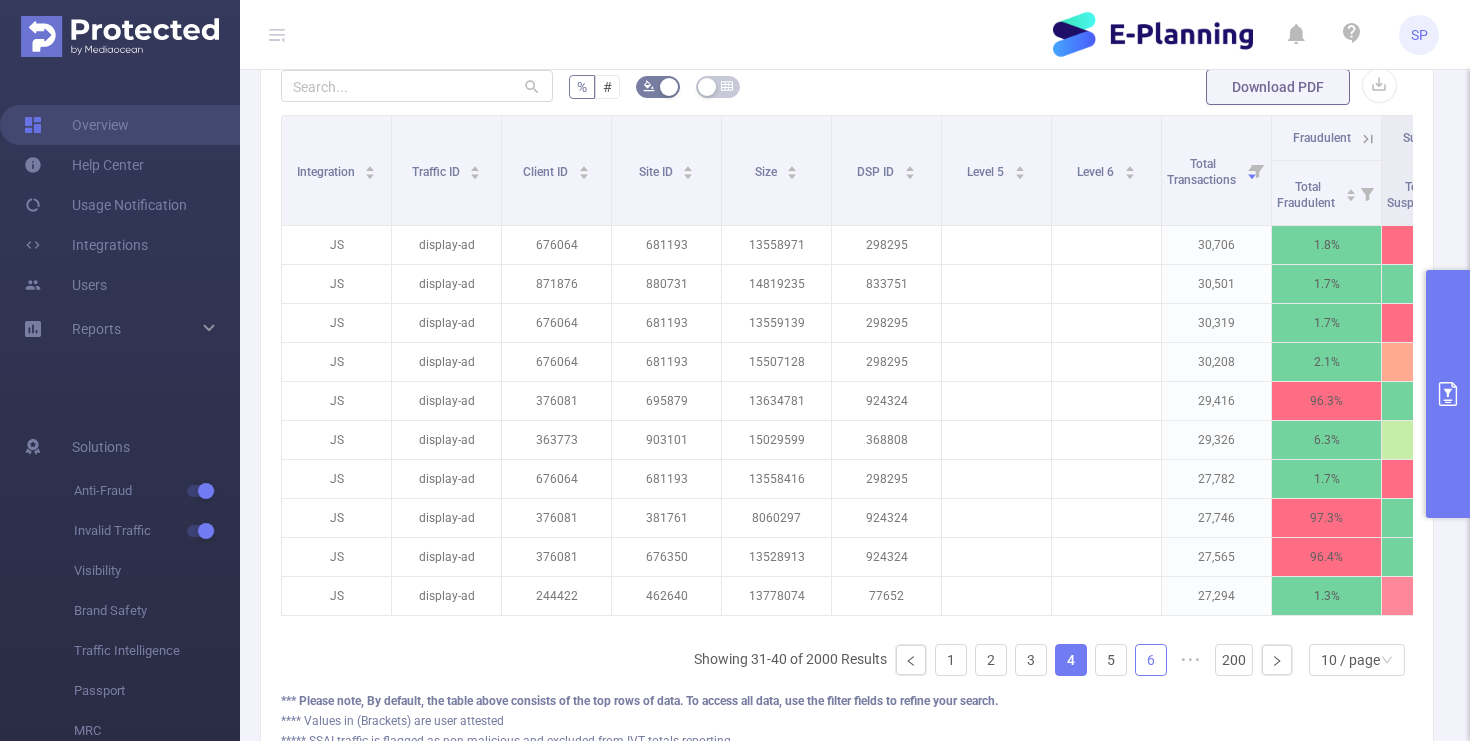 click on "6" at bounding box center [1151, 660] 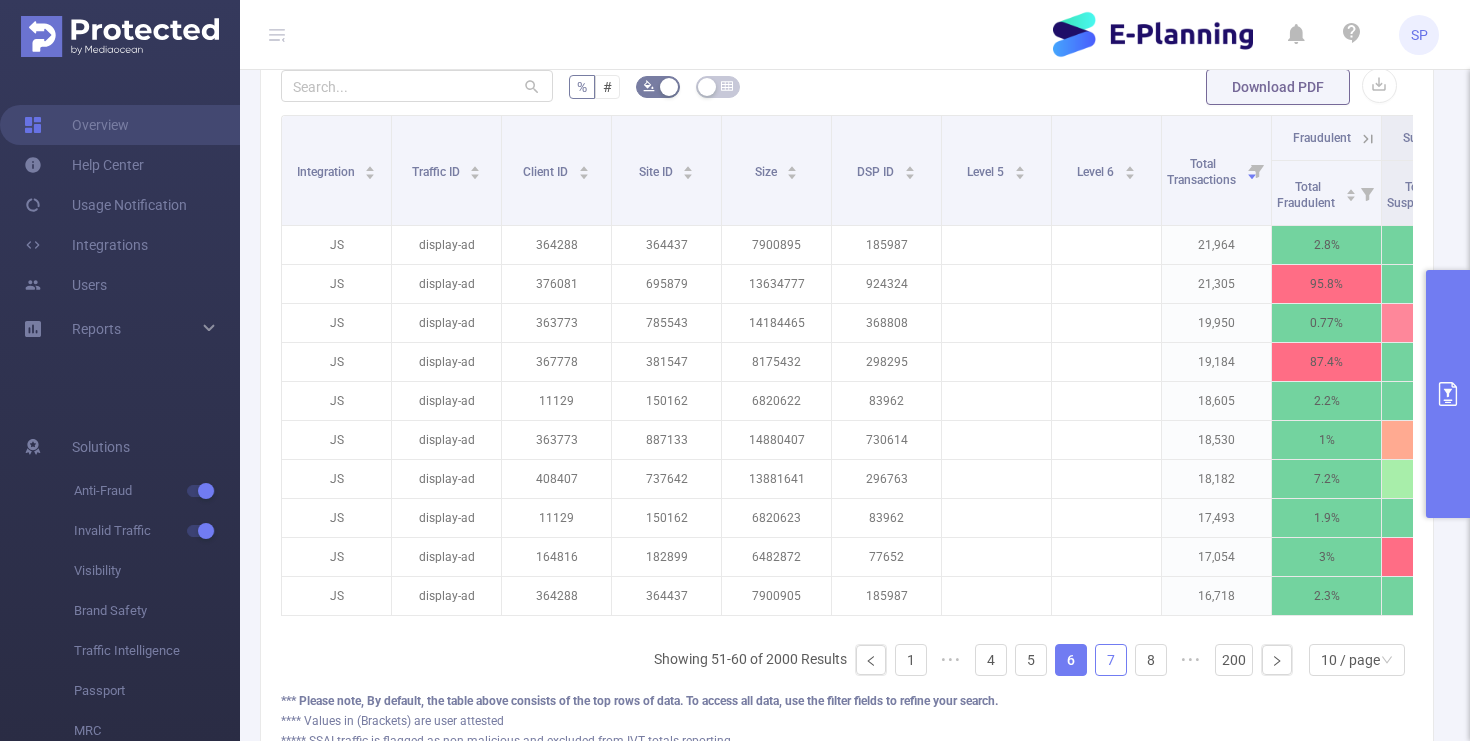 click on "7" at bounding box center (1111, 660) 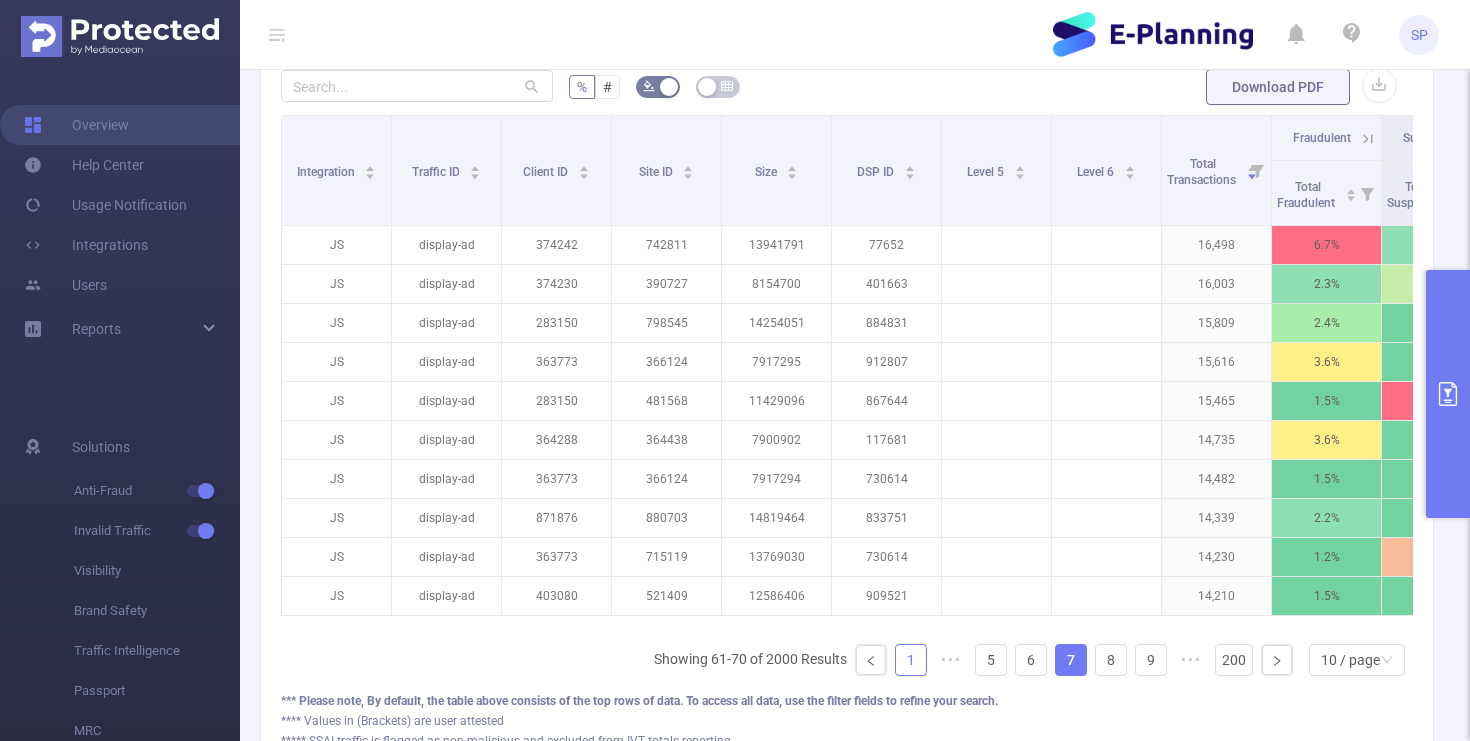 click on "1" at bounding box center [911, 660] 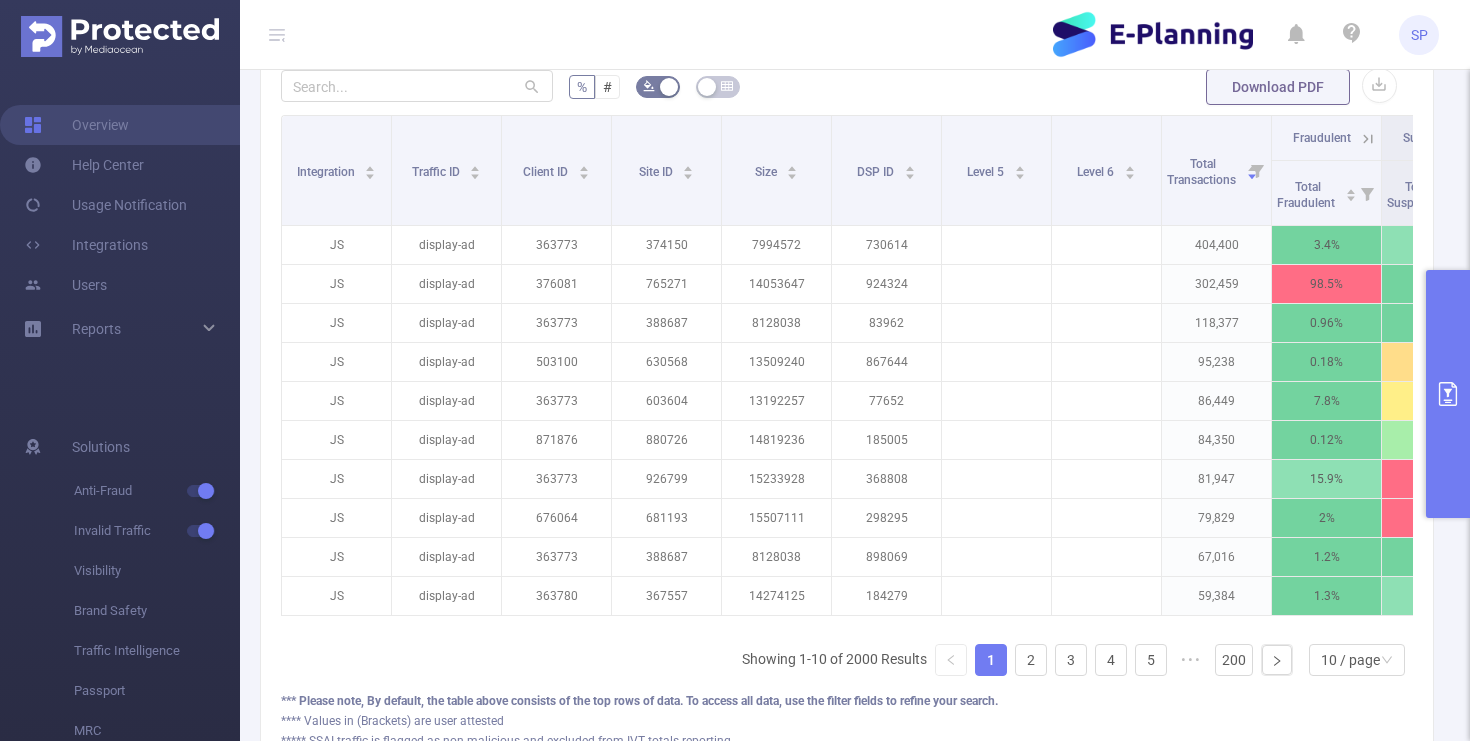 click on "% # Download PDF" at bounding box center [847, 87] 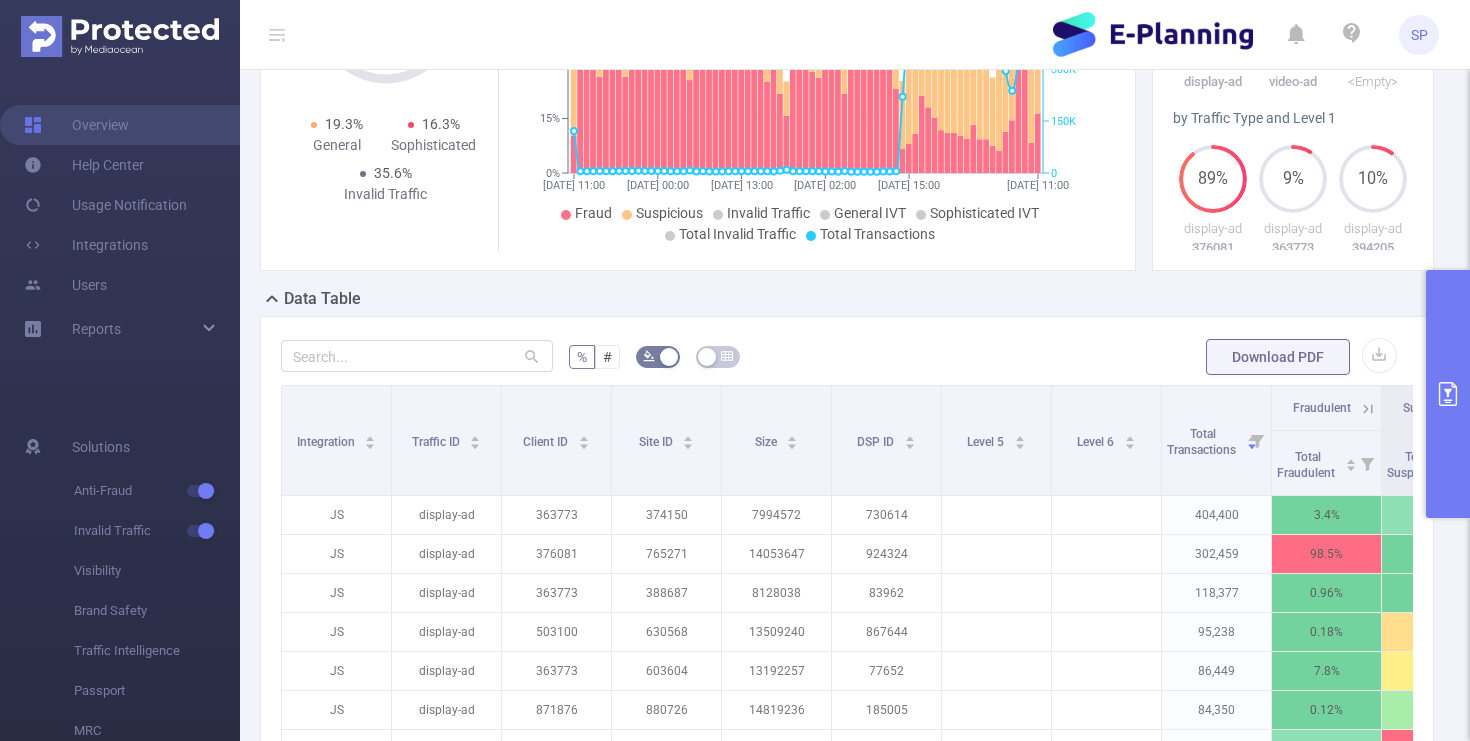 scroll, scrollTop: 0, scrollLeft: 0, axis: both 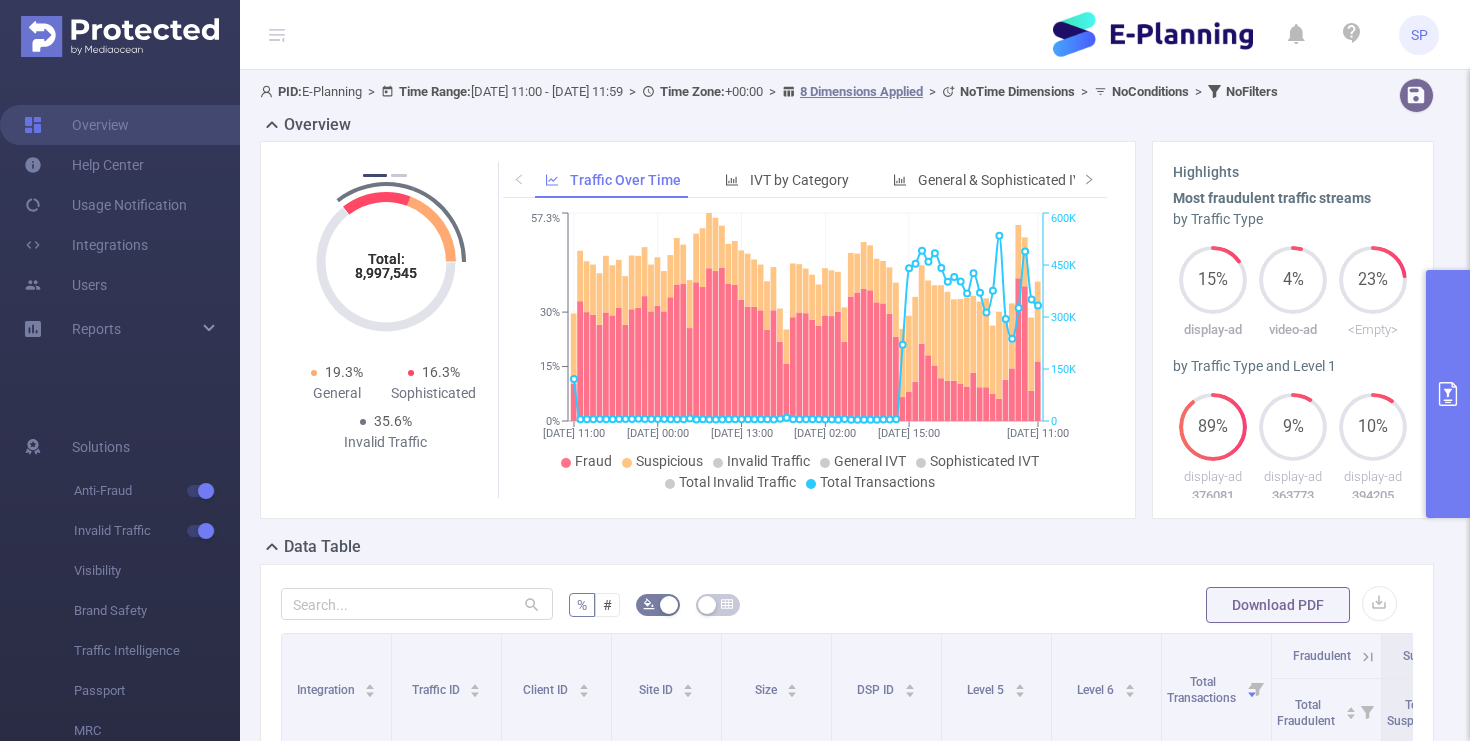 click on "PID:  E-Planning  >  Time Range:  [DATE] 11:00 -
[DATE] 11:59  >  Time Zone:  +00:00  >  8 Dimensions Applied  >  No  Time Dimensions  >  No  Conditions  >  No  Filters" at bounding box center [797, 91] 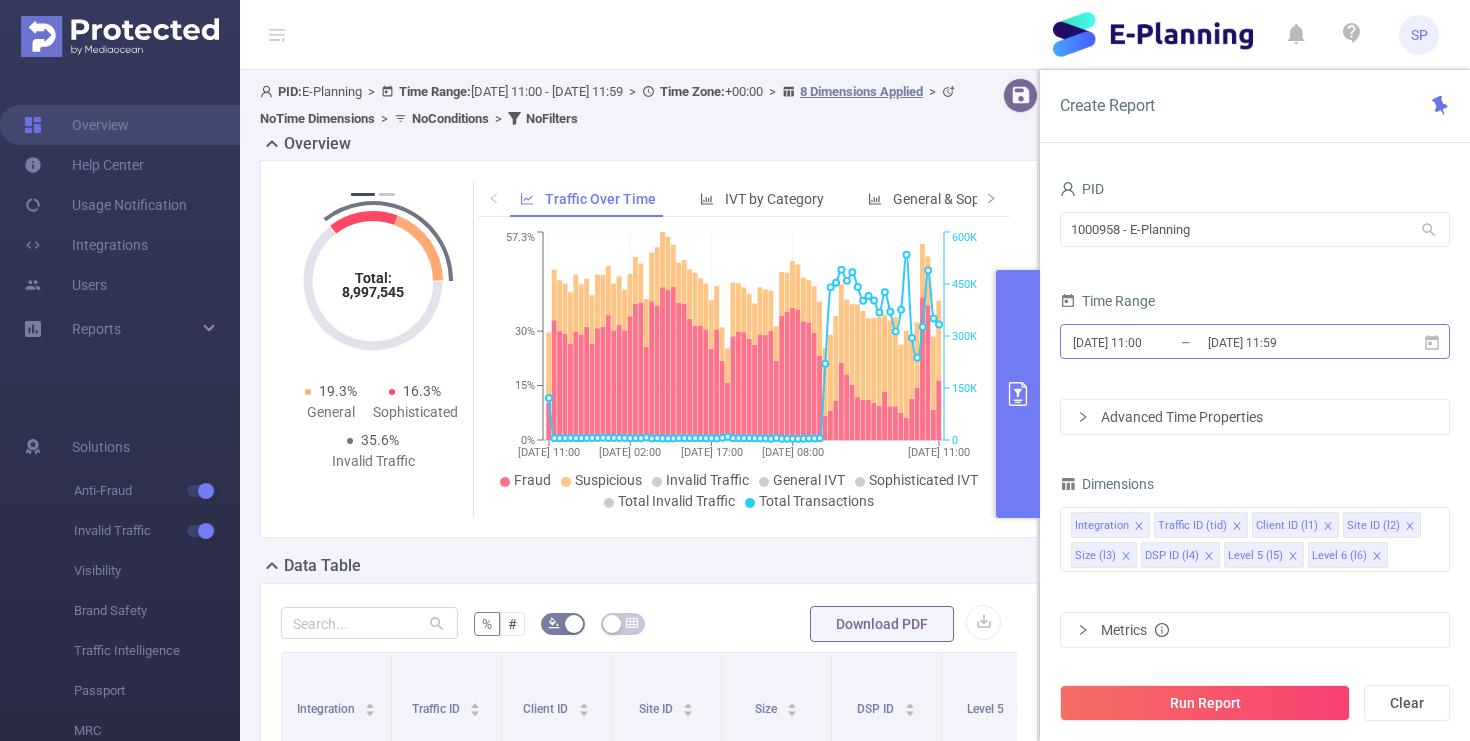 click on "[DATE] 11:00" at bounding box center (1152, 342) 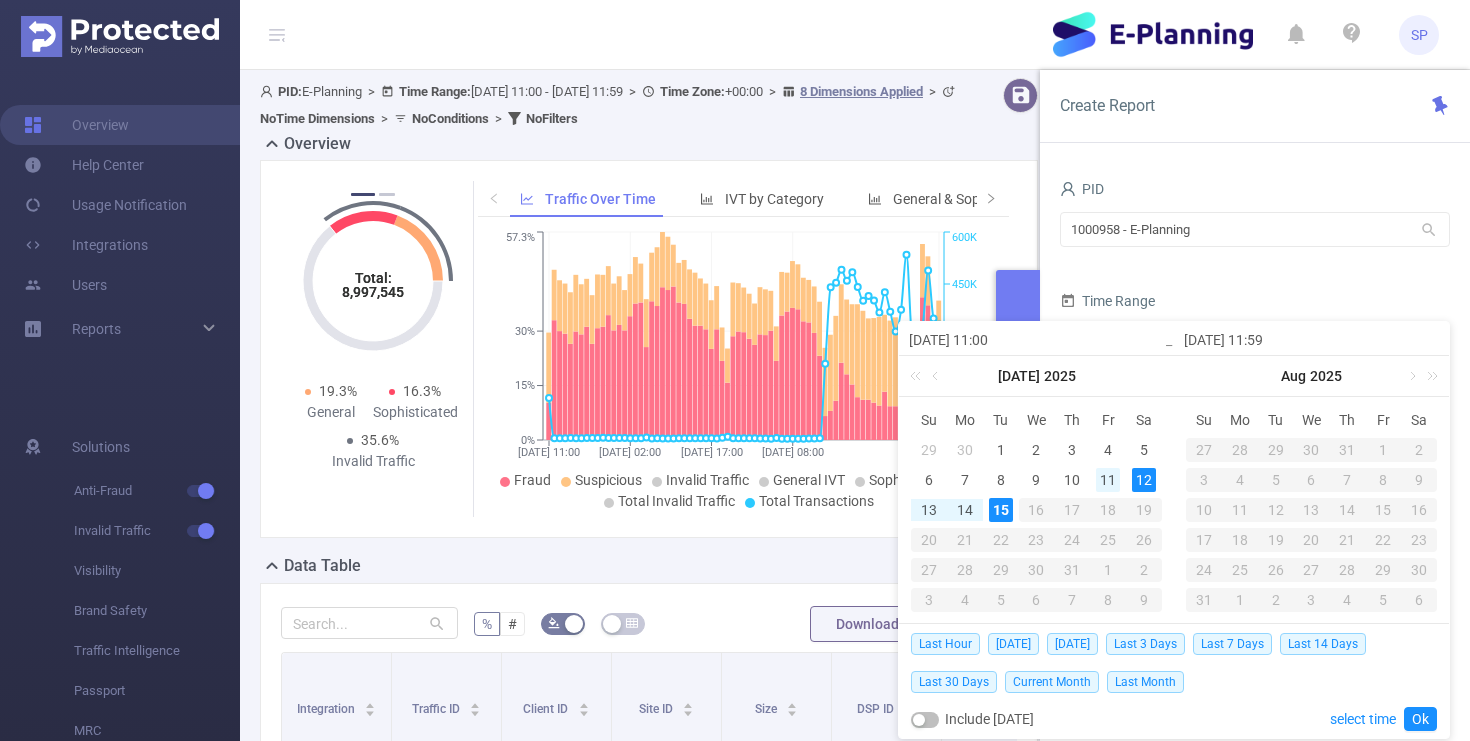 click on "11" at bounding box center (1108, 480) 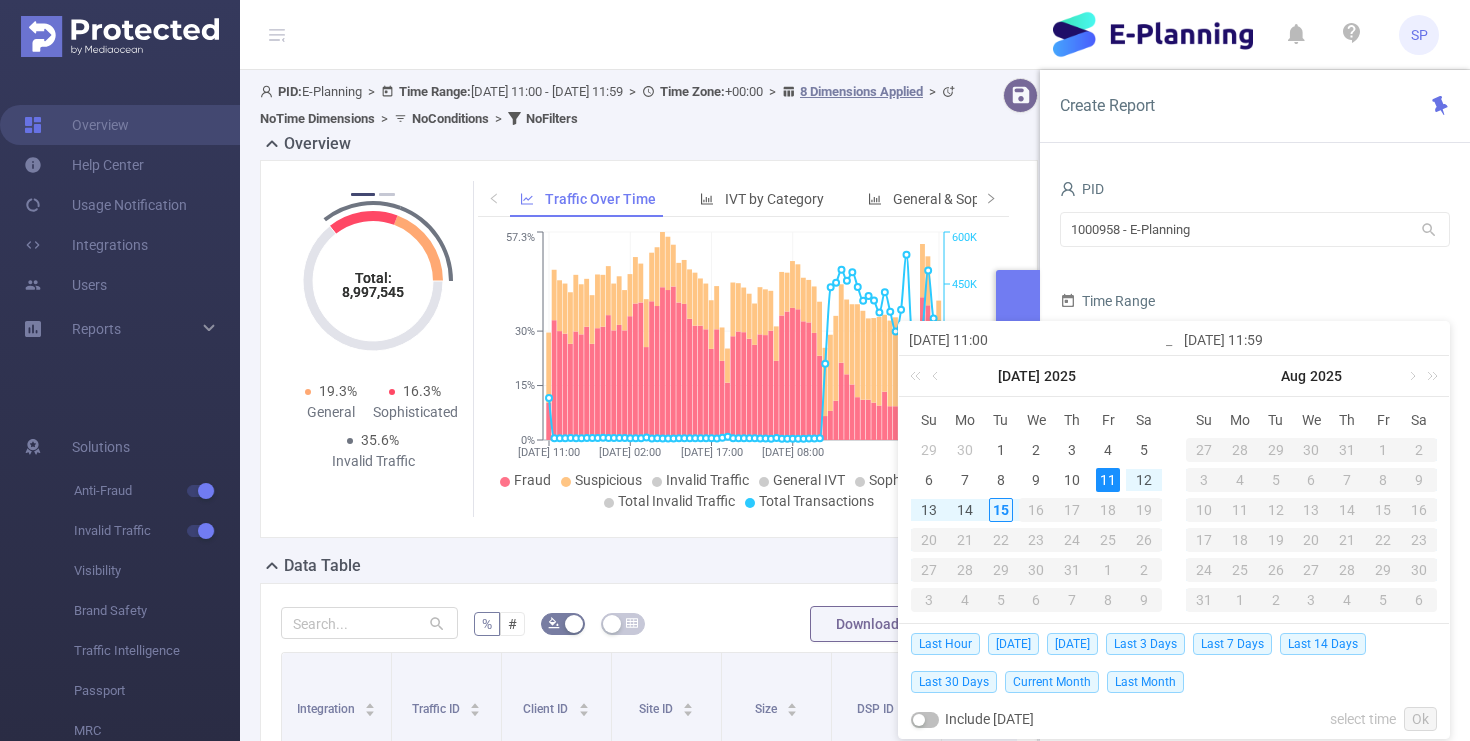 click on "11" at bounding box center [1108, 480] 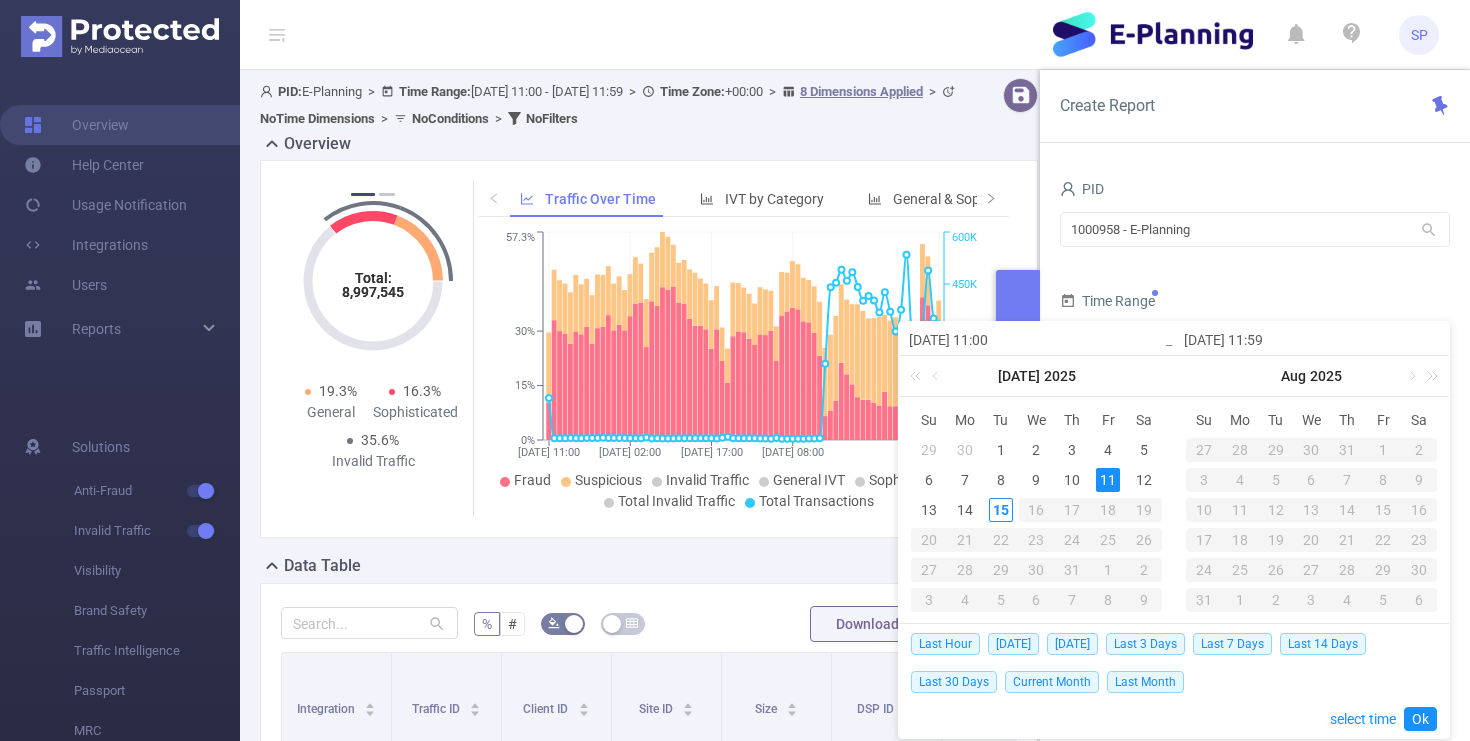 type on "[DATE] 11:00" 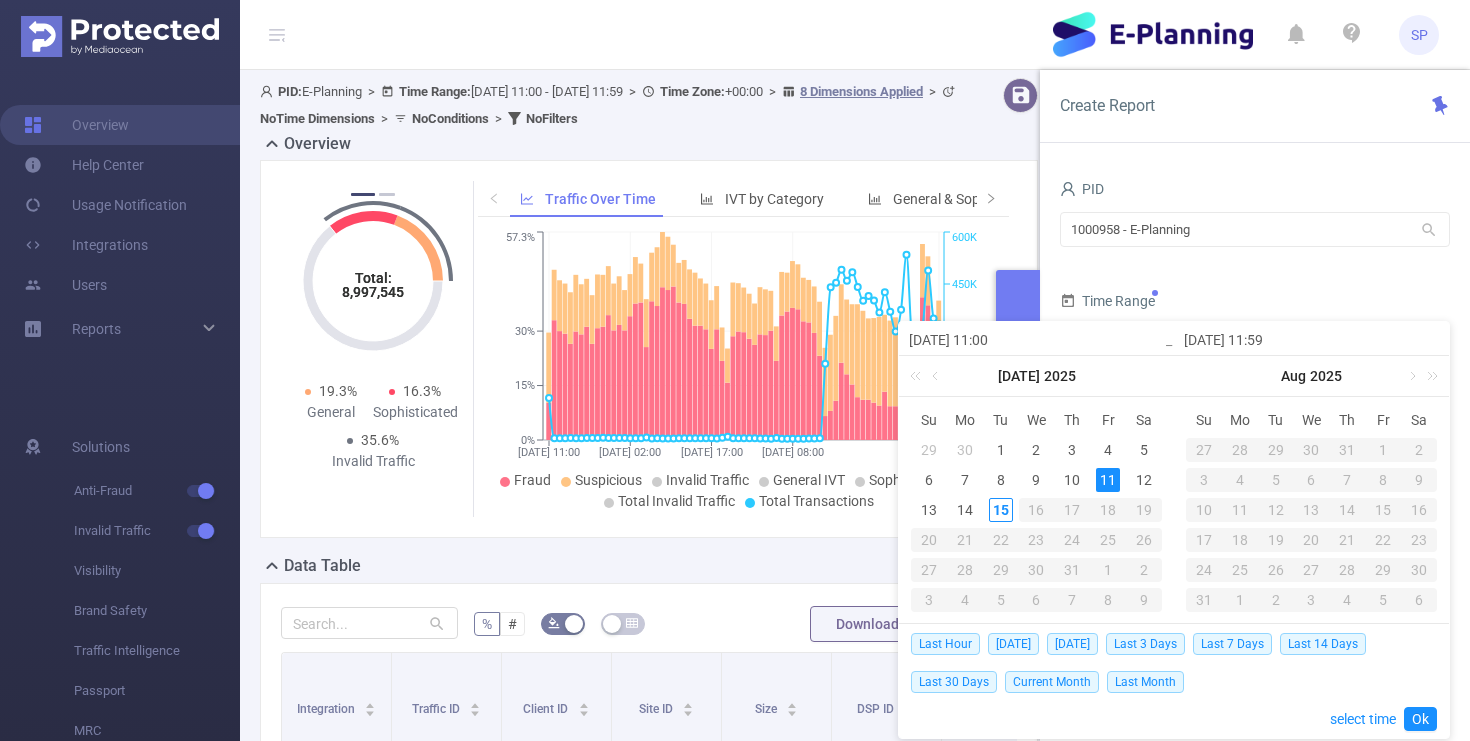 type on "[DATE] 11:59" 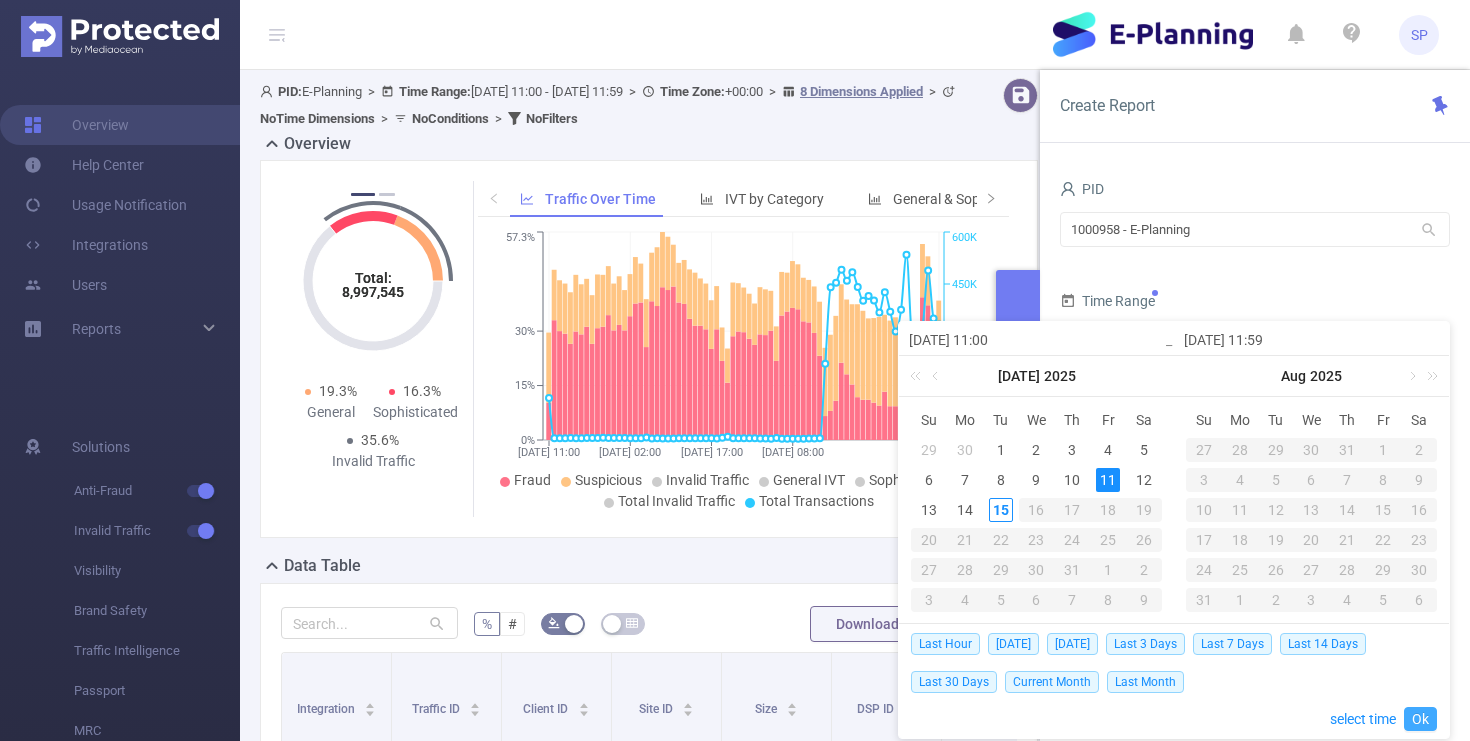 click on "Ok" at bounding box center (1420, 719) 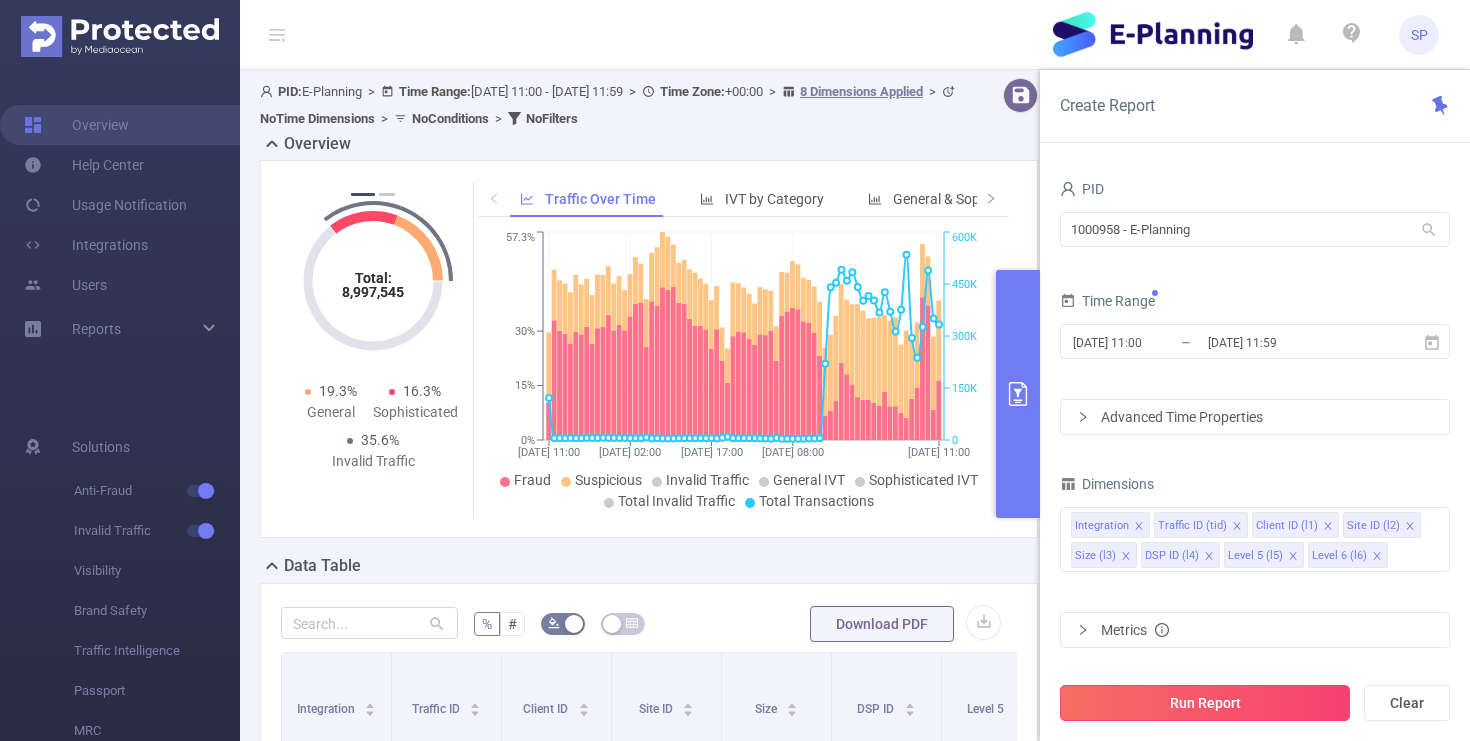 click on "Run Report" at bounding box center (1205, 703) 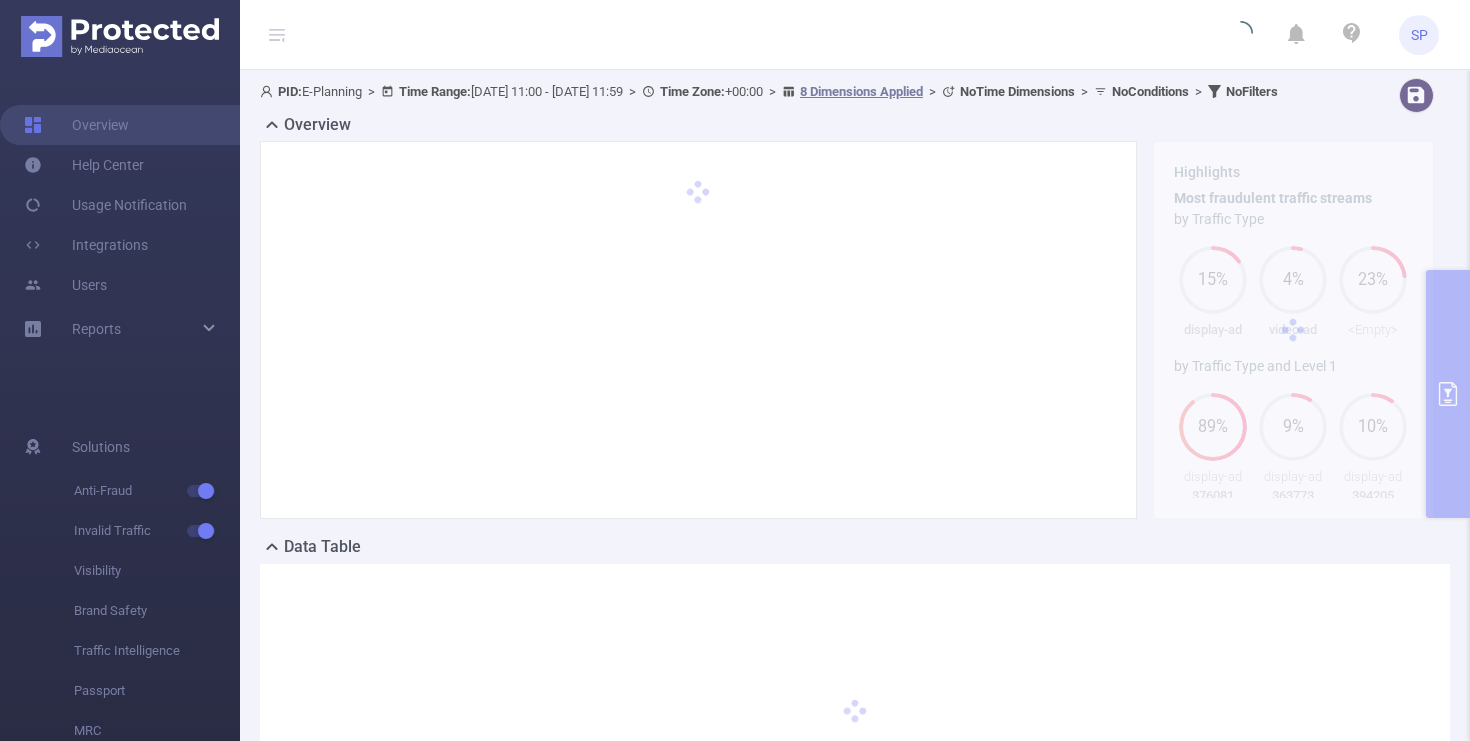 click on "PID:  E-Planning  >  Time Range:  [DATE] 11:00 -
[DATE] 11:59  >  Time Zone:  +00:00  >  8 Dimensions Applied  >  No  Time Dimensions  >  No  Conditions  >  No  Filters" at bounding box center (797, 91) 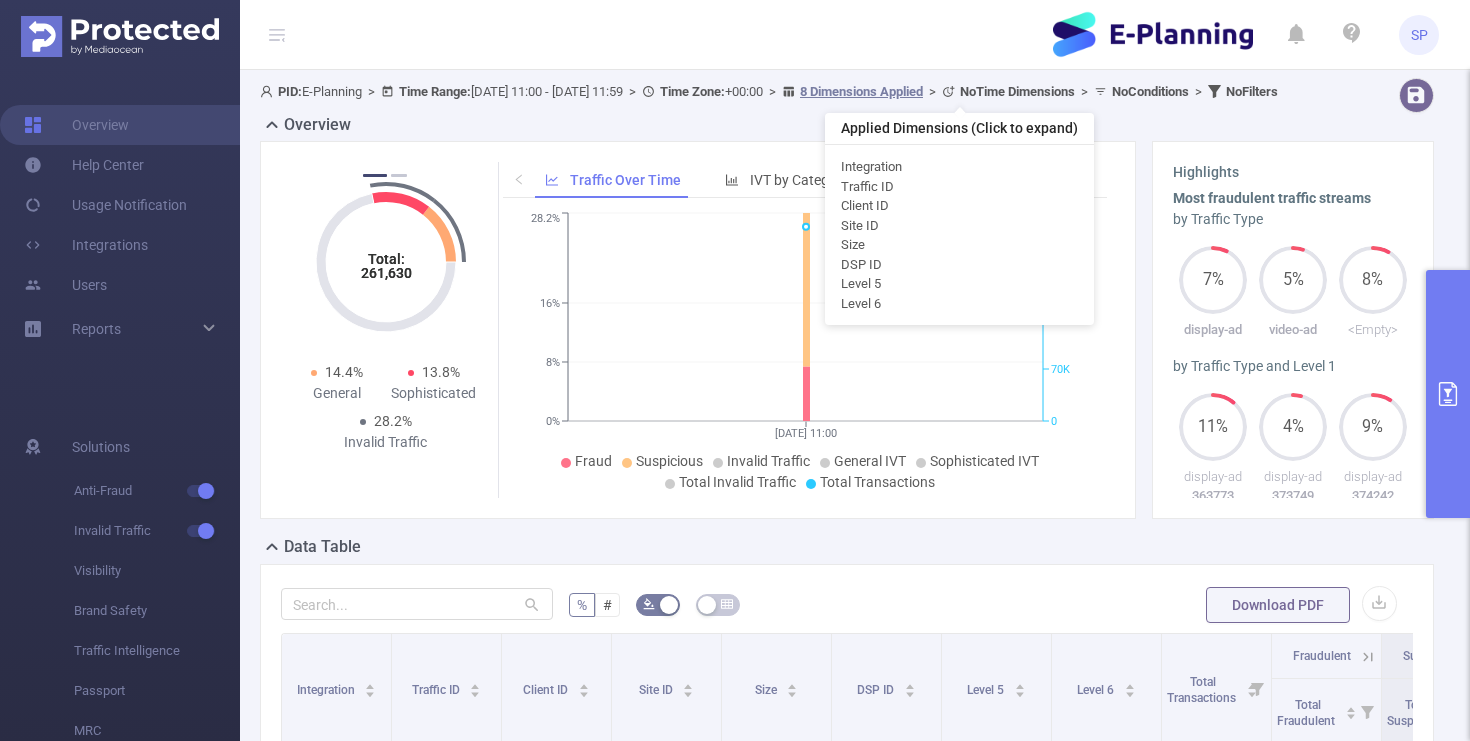 click on "Applied Dimensions (Click to expand)" at bounding box center (959, 129) 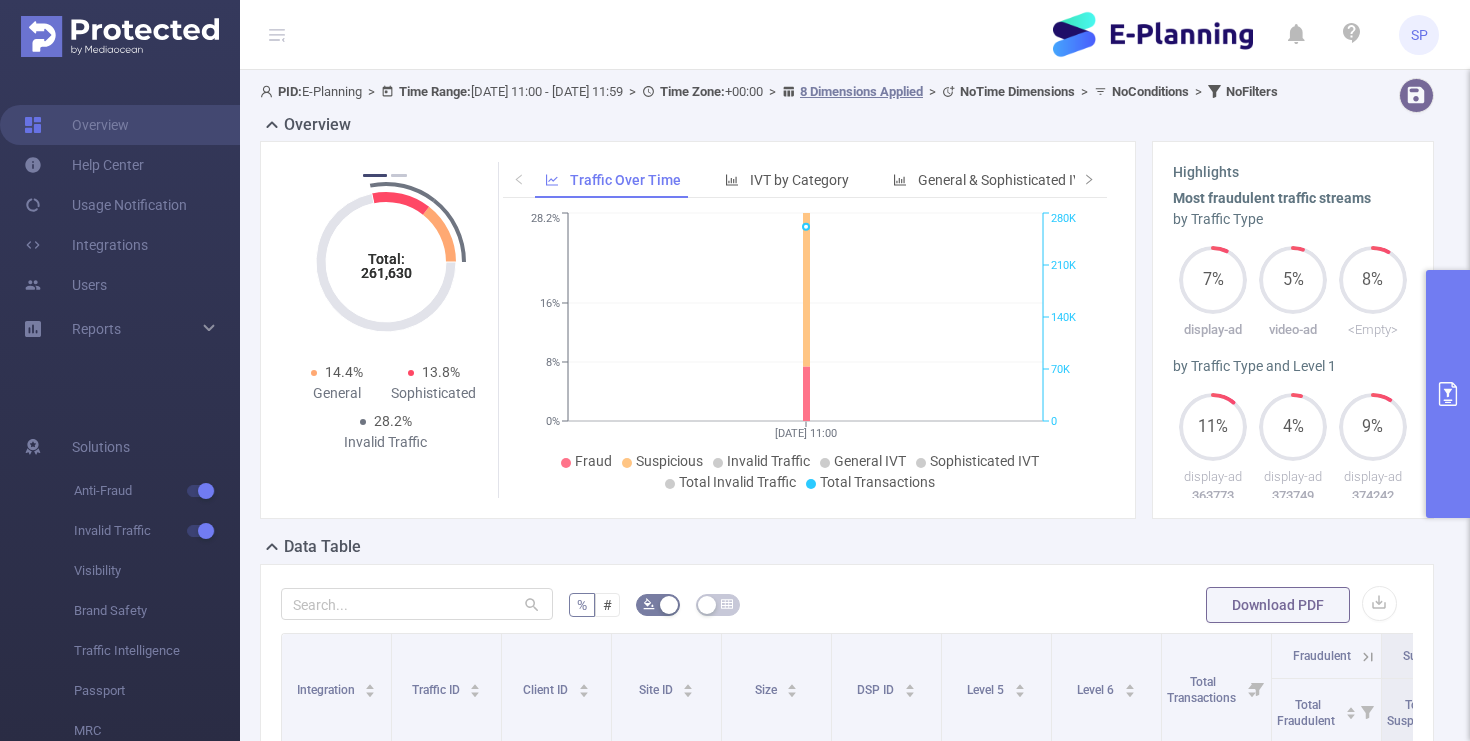 click on "PID:  E-Planning  >  Time Range:  [DATE] 11:00 -
[DATE] 11:59  >  Time Zone:  +00:00  >  8 Dimensions Applied  >  No  Time Dimensions  >  No  Conditions  >  No  Filters" at bounding box center [797, 91] 